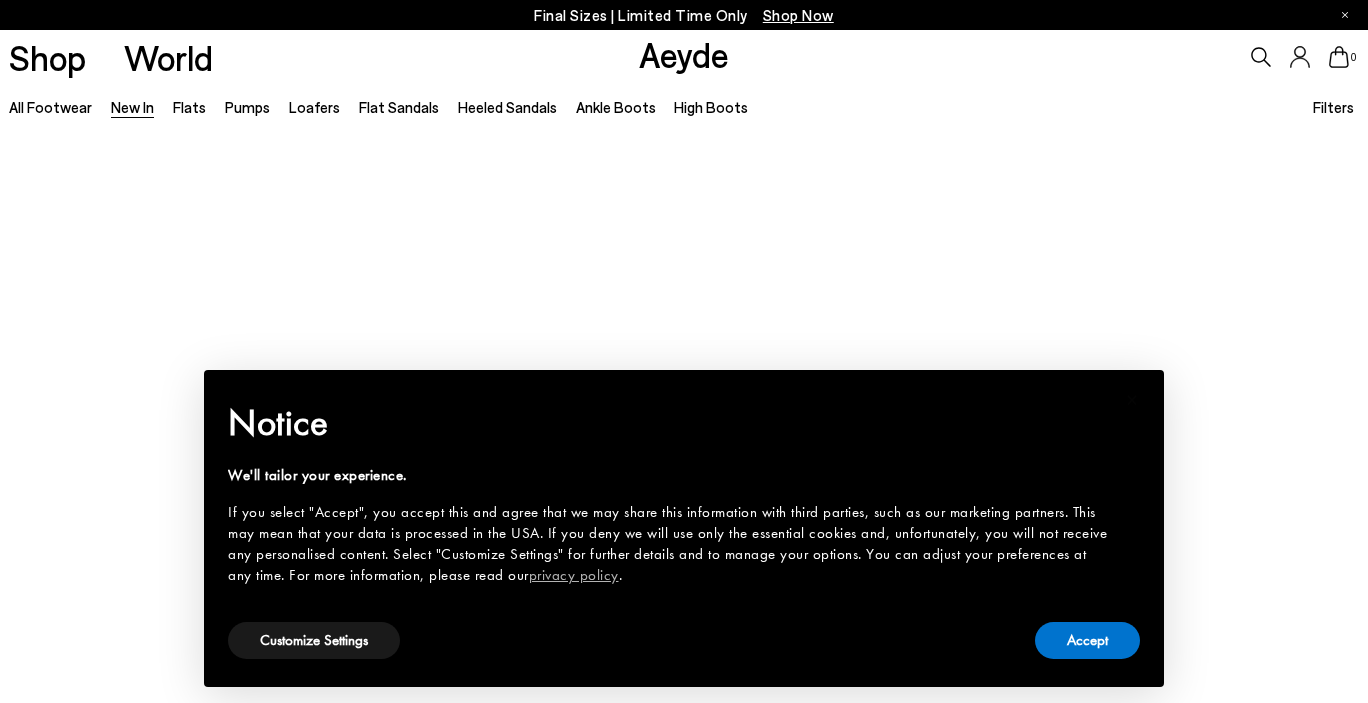 scroll, scrollTop: 0, scrollLeft: 0, axis: both 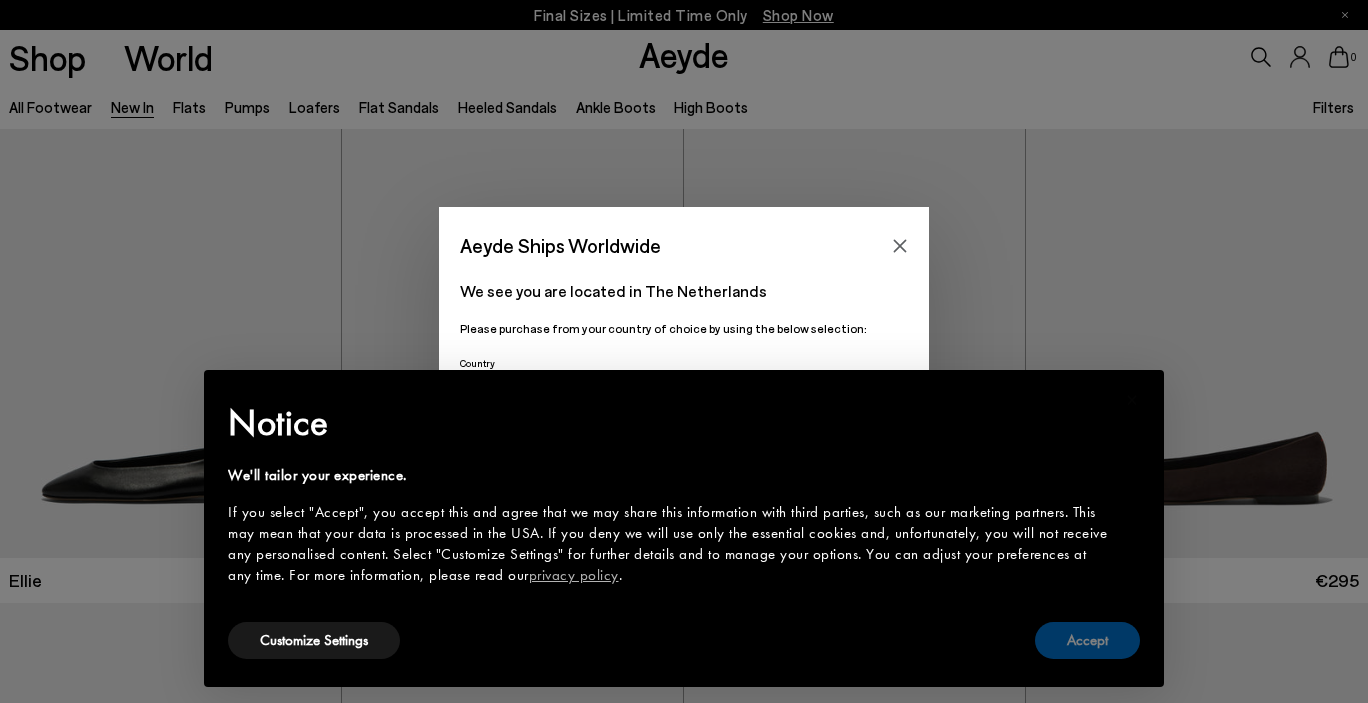 click on "Accept" at bounding box center (1087, 640) 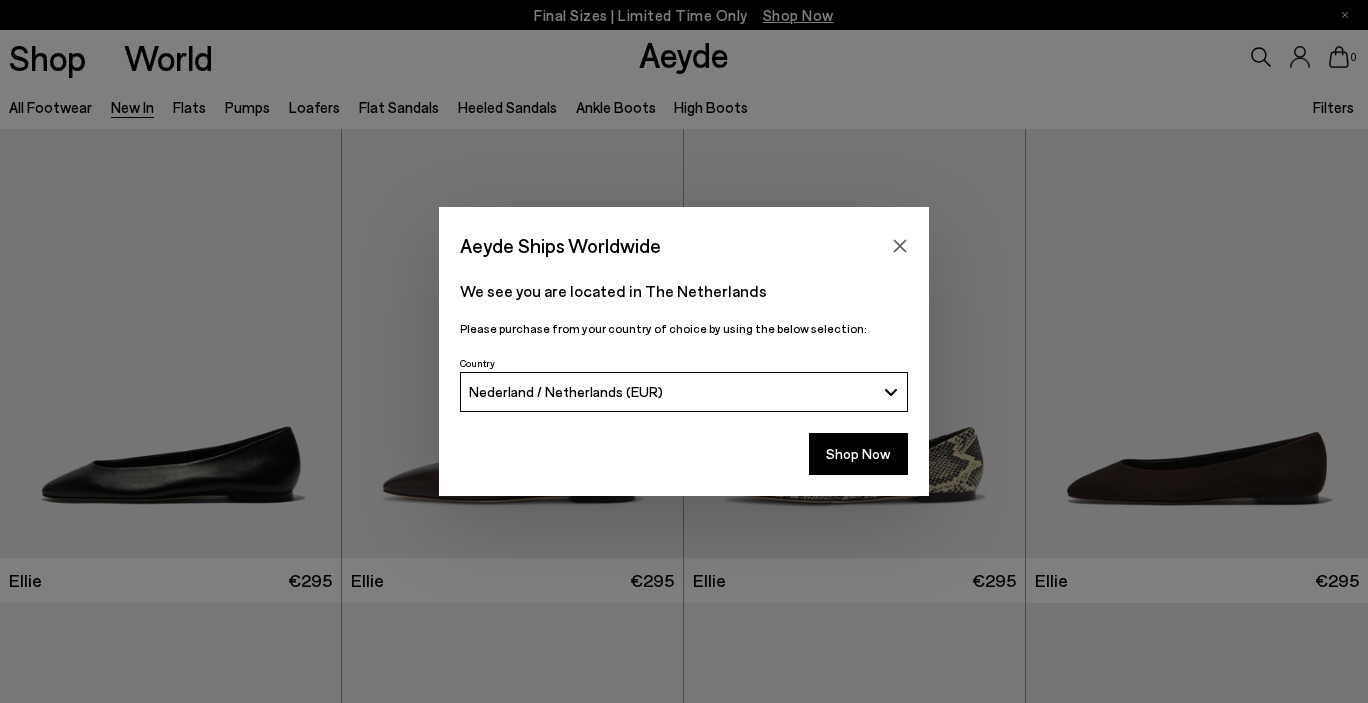 click on "Nederland / Netherlands (EUR)" at bounding box center [672, 391] 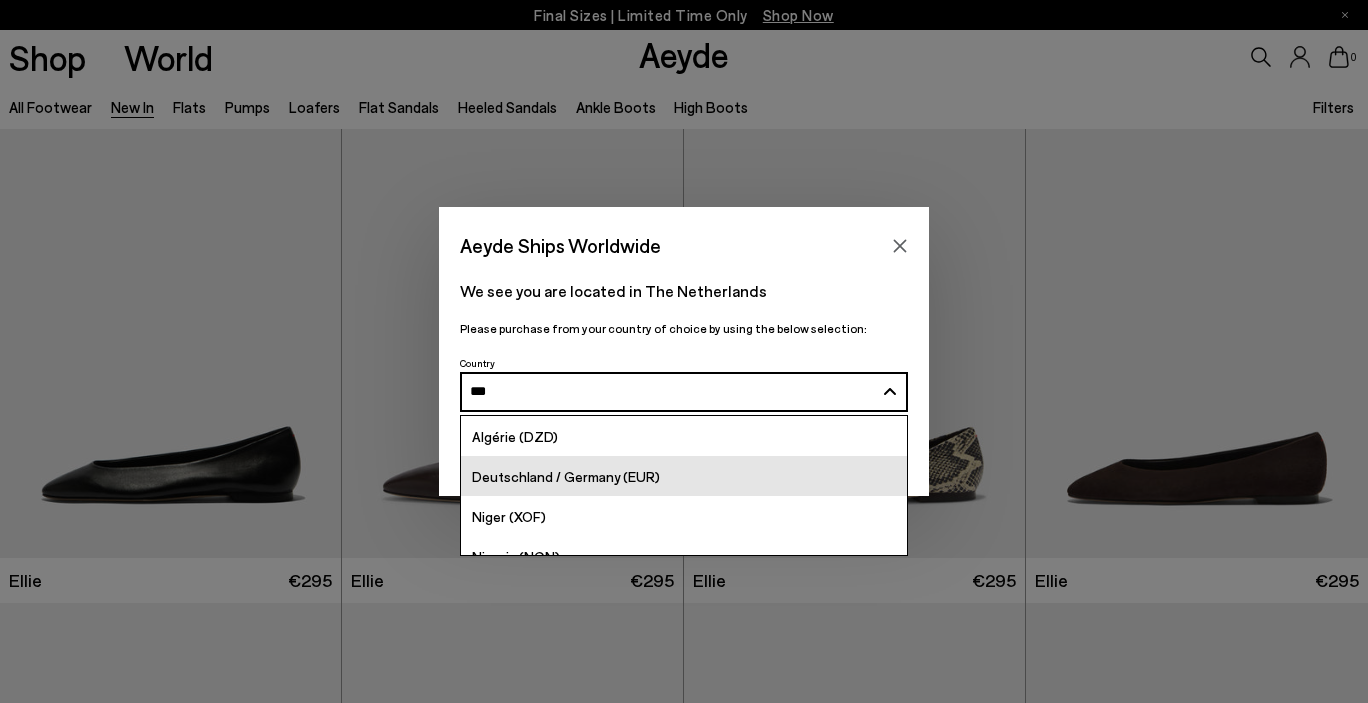 type on "***" 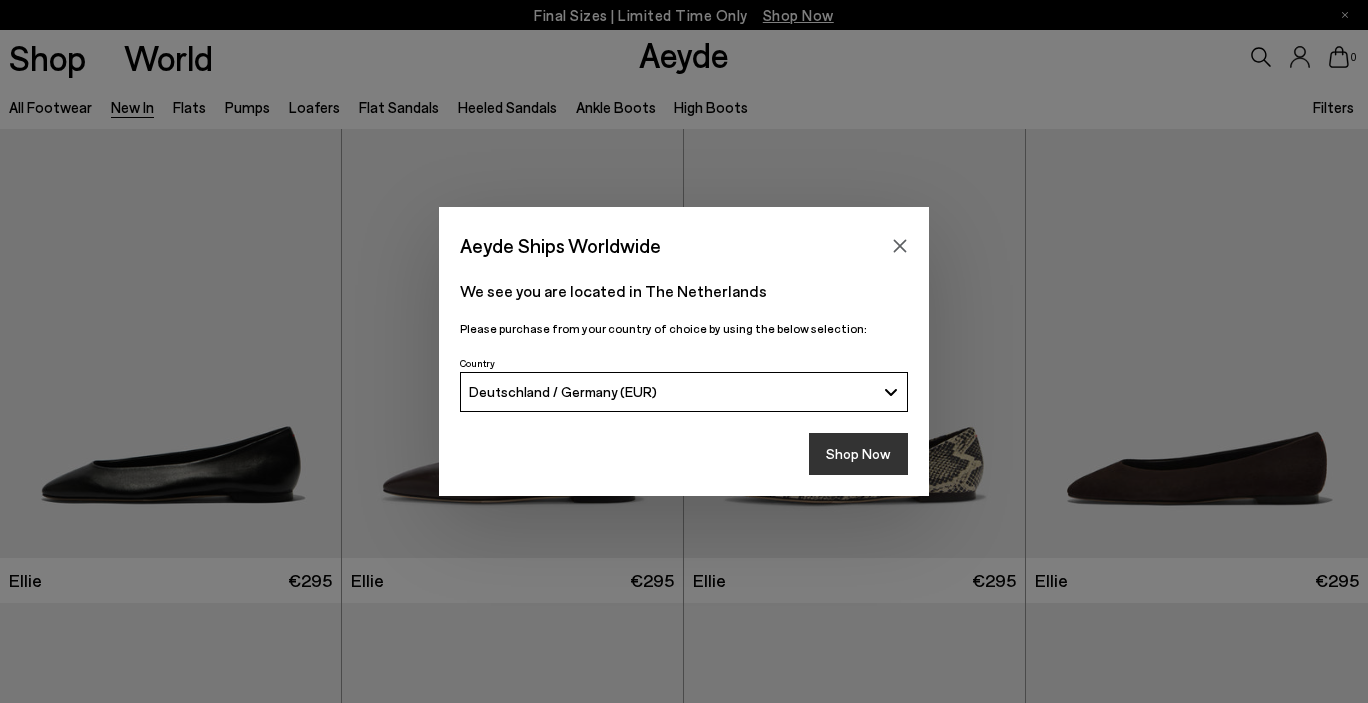 click on "Shop Now" at bounding box center [858, 454] 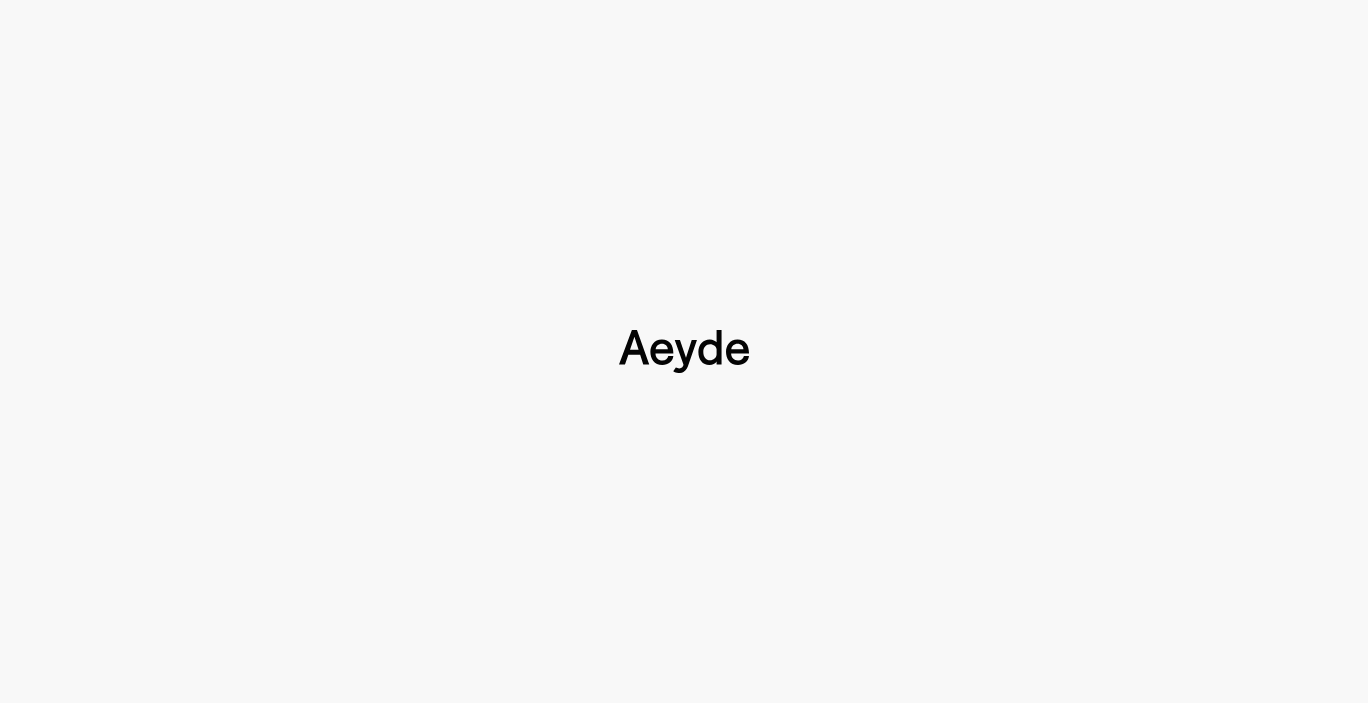 type 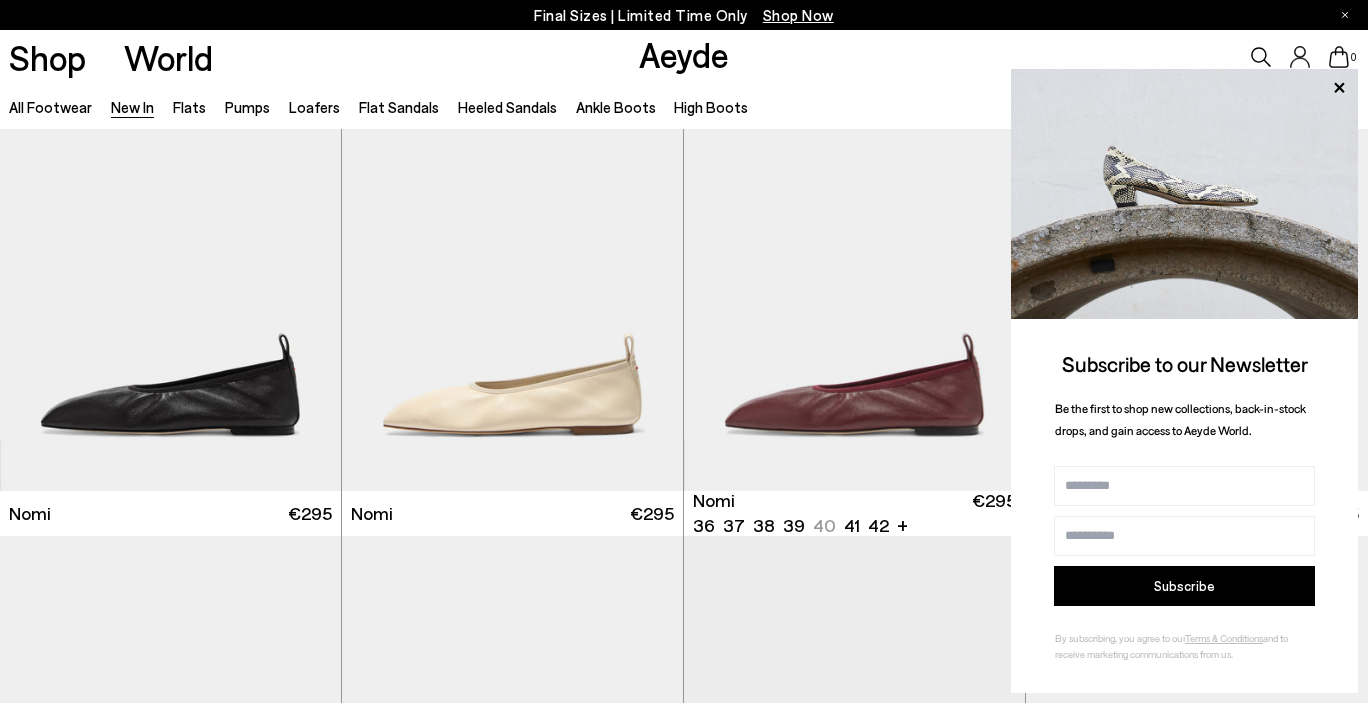 scroll, scrollTop: 1524, scrollLeft: 0, axis: vertical 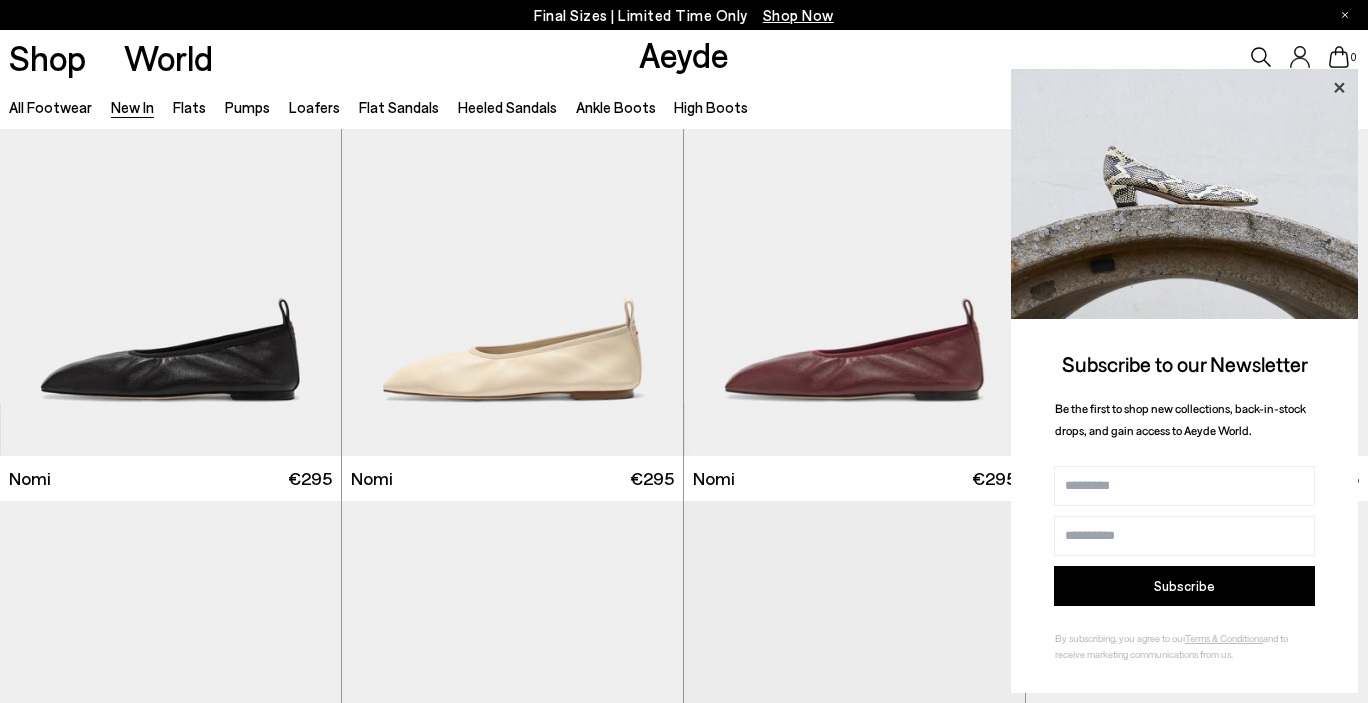 click 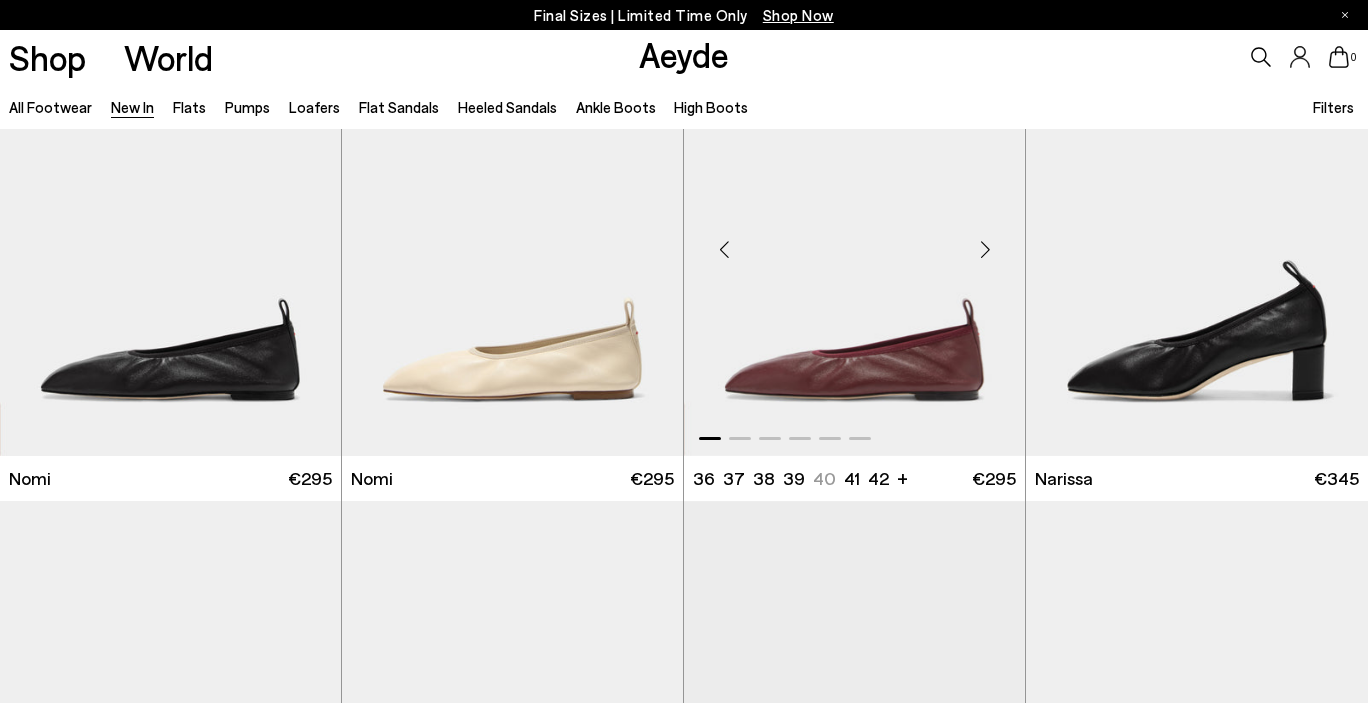 click at bounding box center [985, 249] 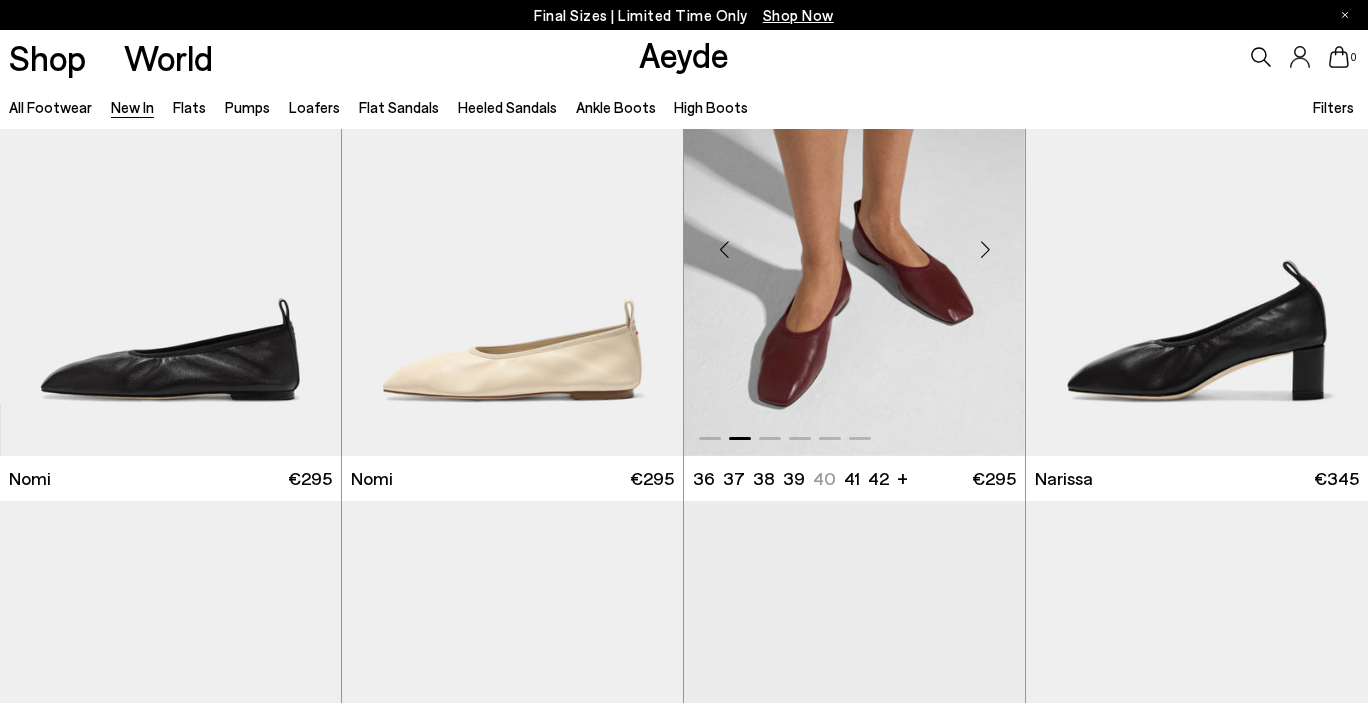 click at bounding box center [985, 249] 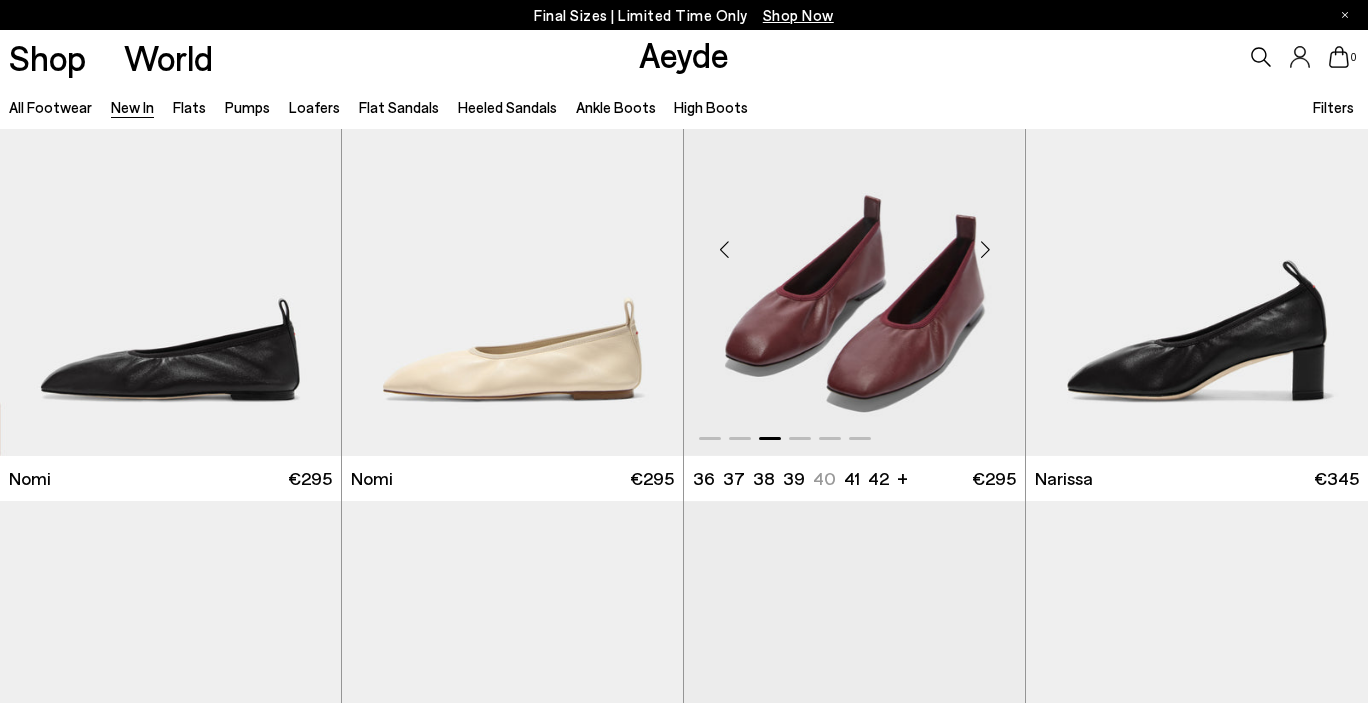 click at bounding box center (985, 249) 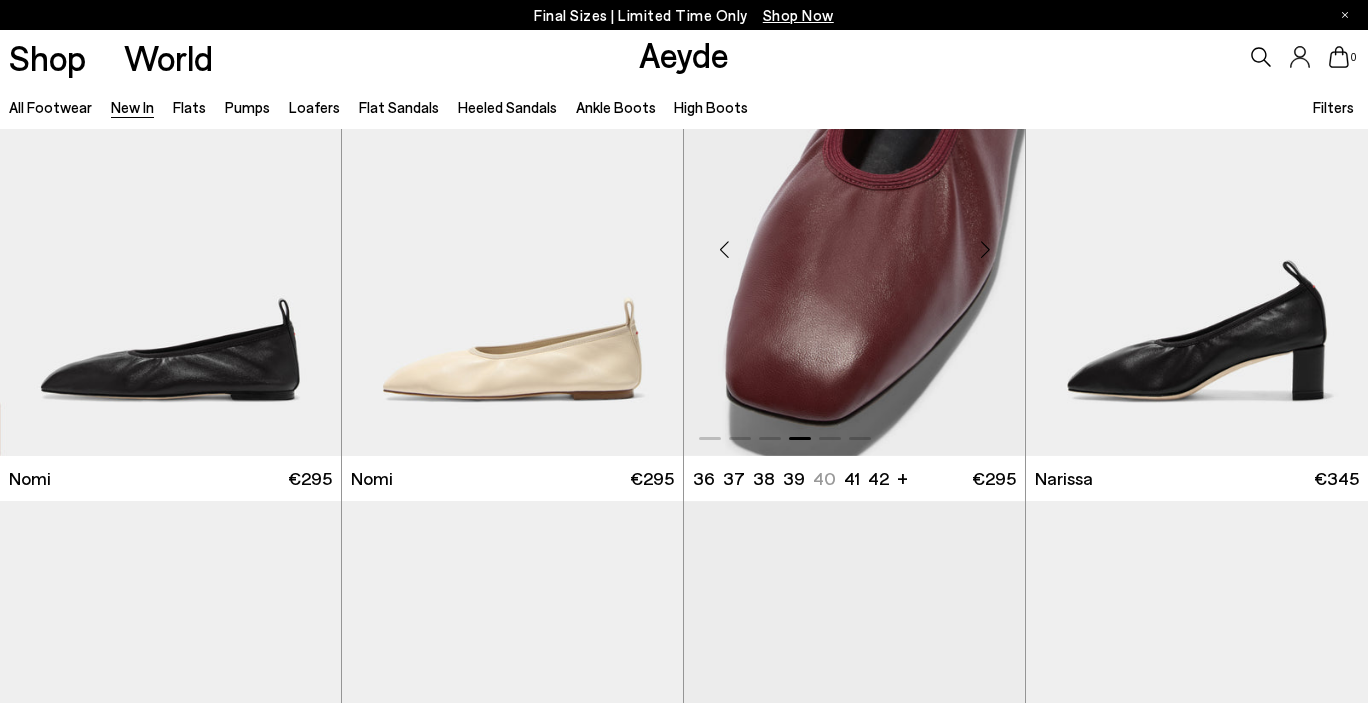 click at bounding box center (985, 249) 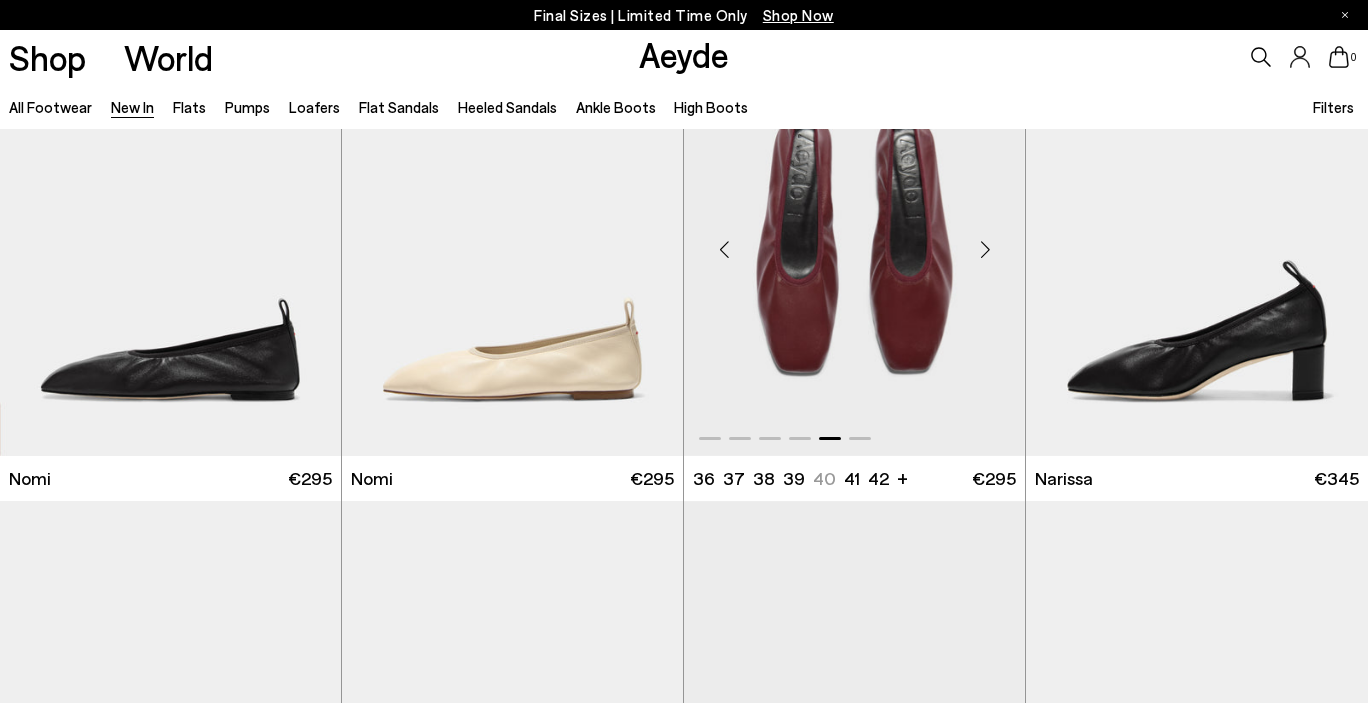 click at bounding box center (985, 249) 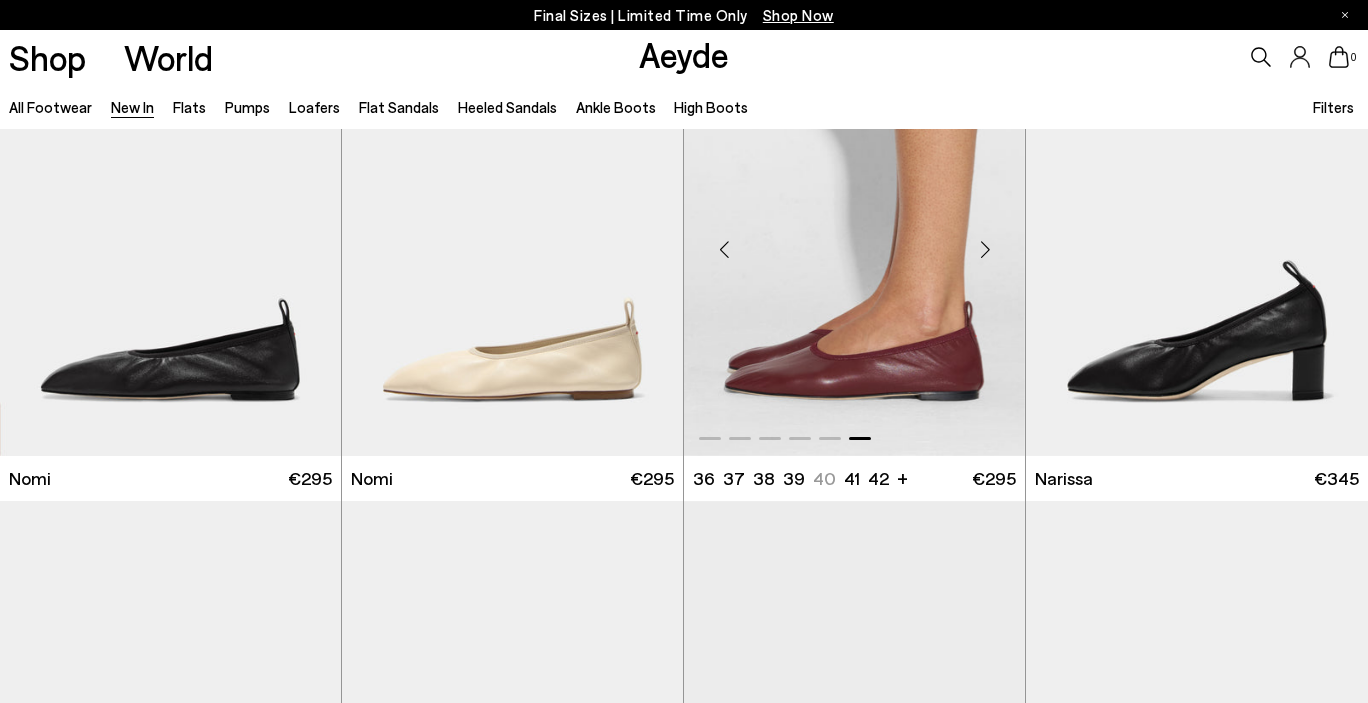 click at bounding box center [985, 249] 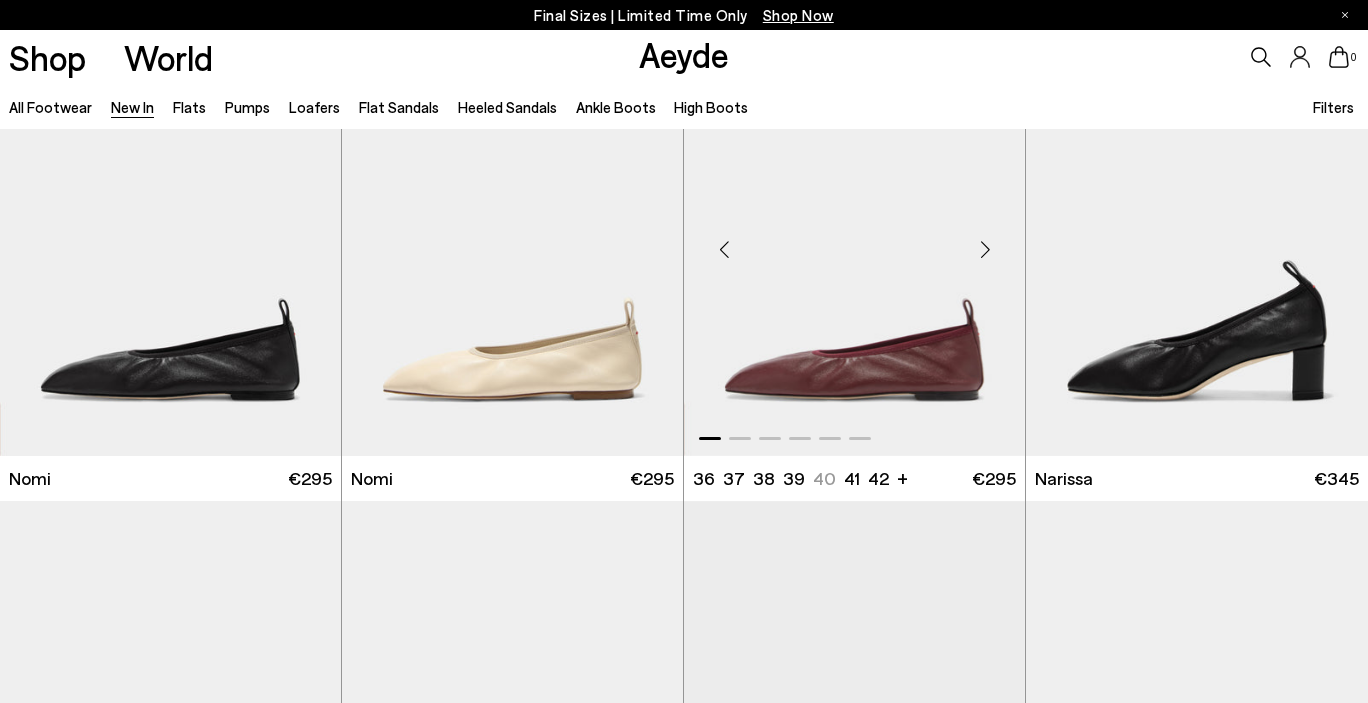 click at bounding box center (985, 249) 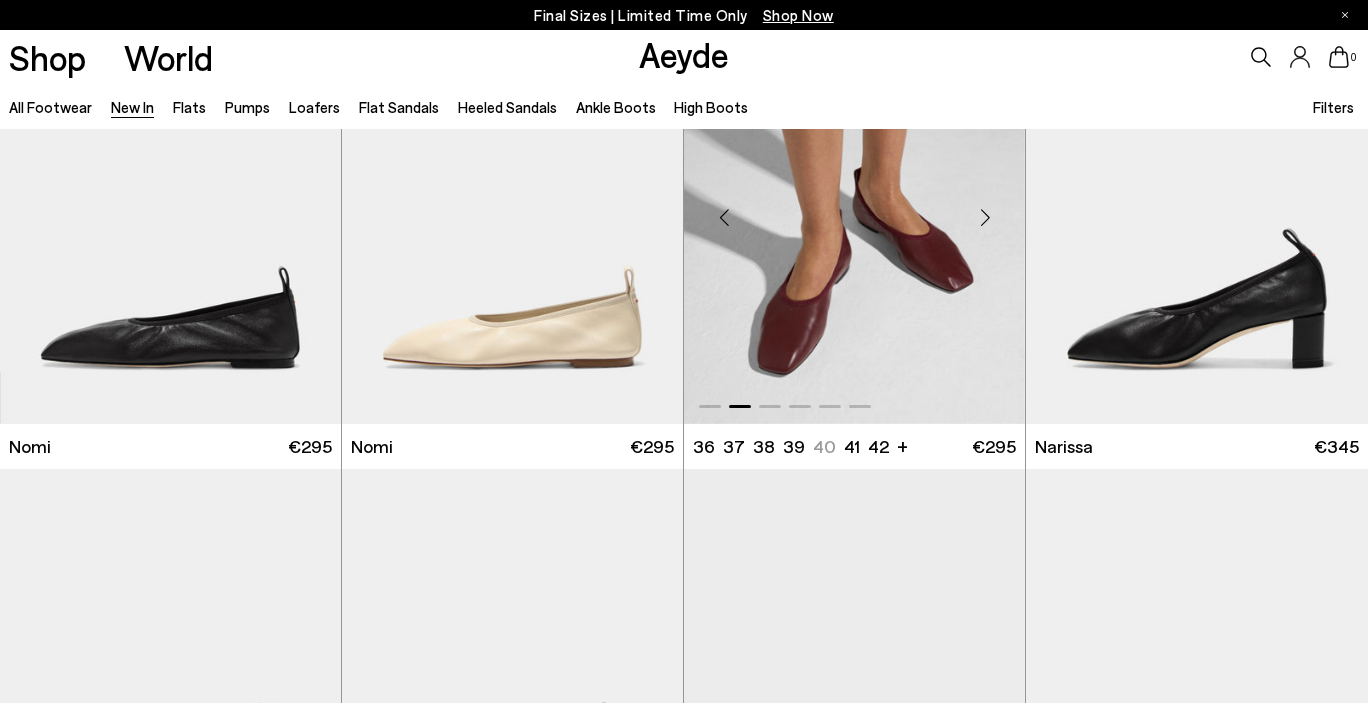 scroll, scrollTop: 1555, scrollLeft: 0, axis: vertical 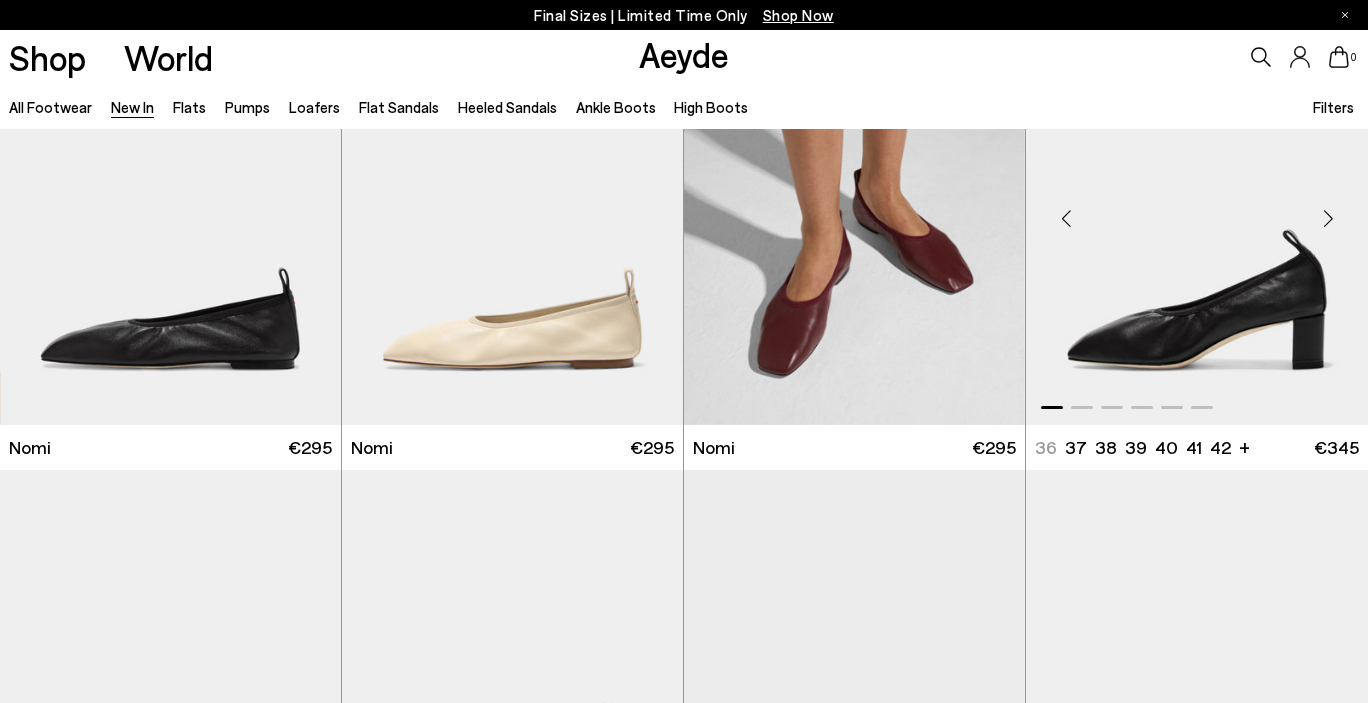 click at bounding box center [1328, 218] 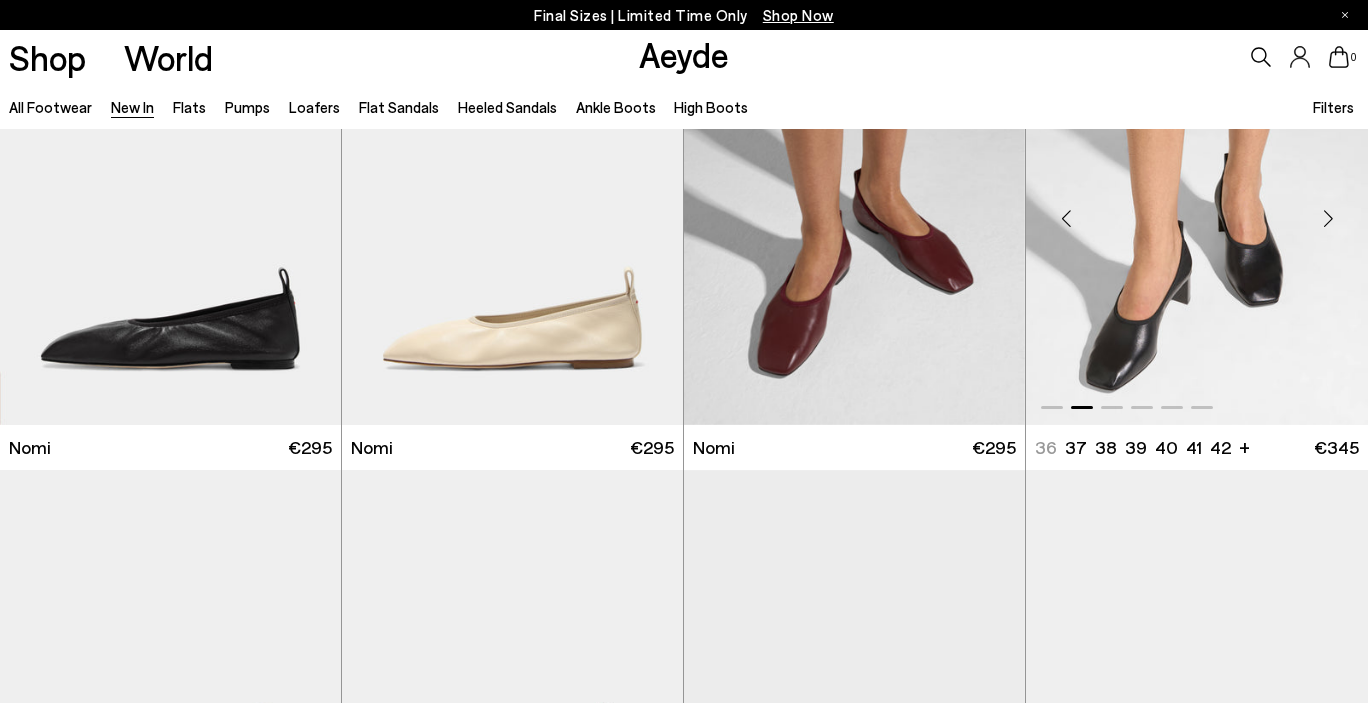 click at bounding box center [1328, 218] 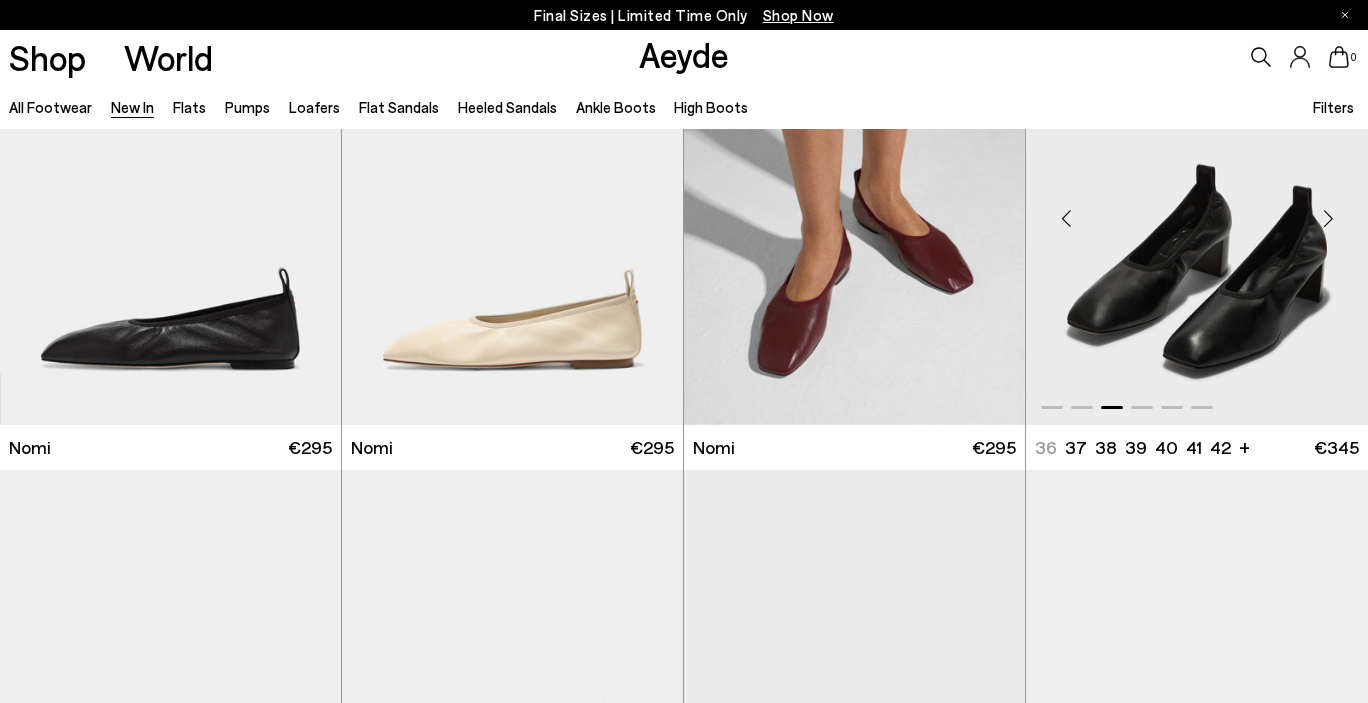 click at bounding box center [1328, 218] 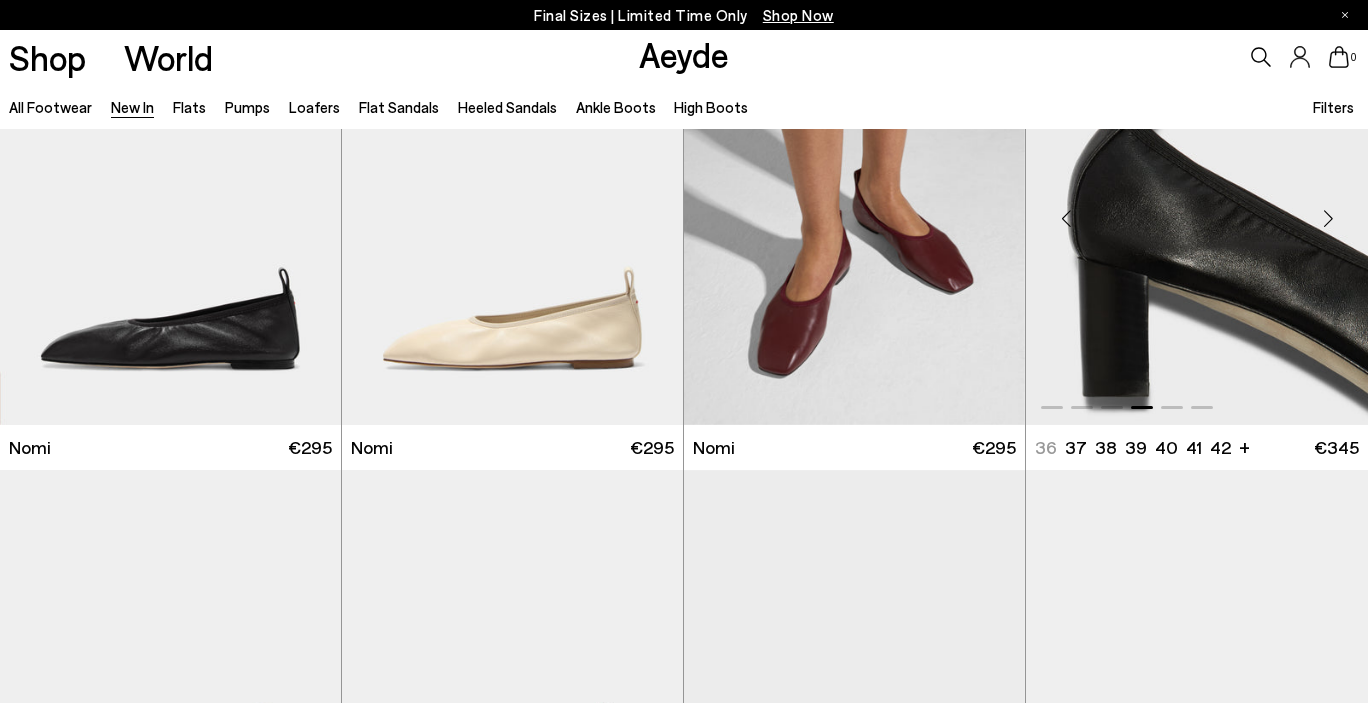 click at bounding box center [1328, 218] 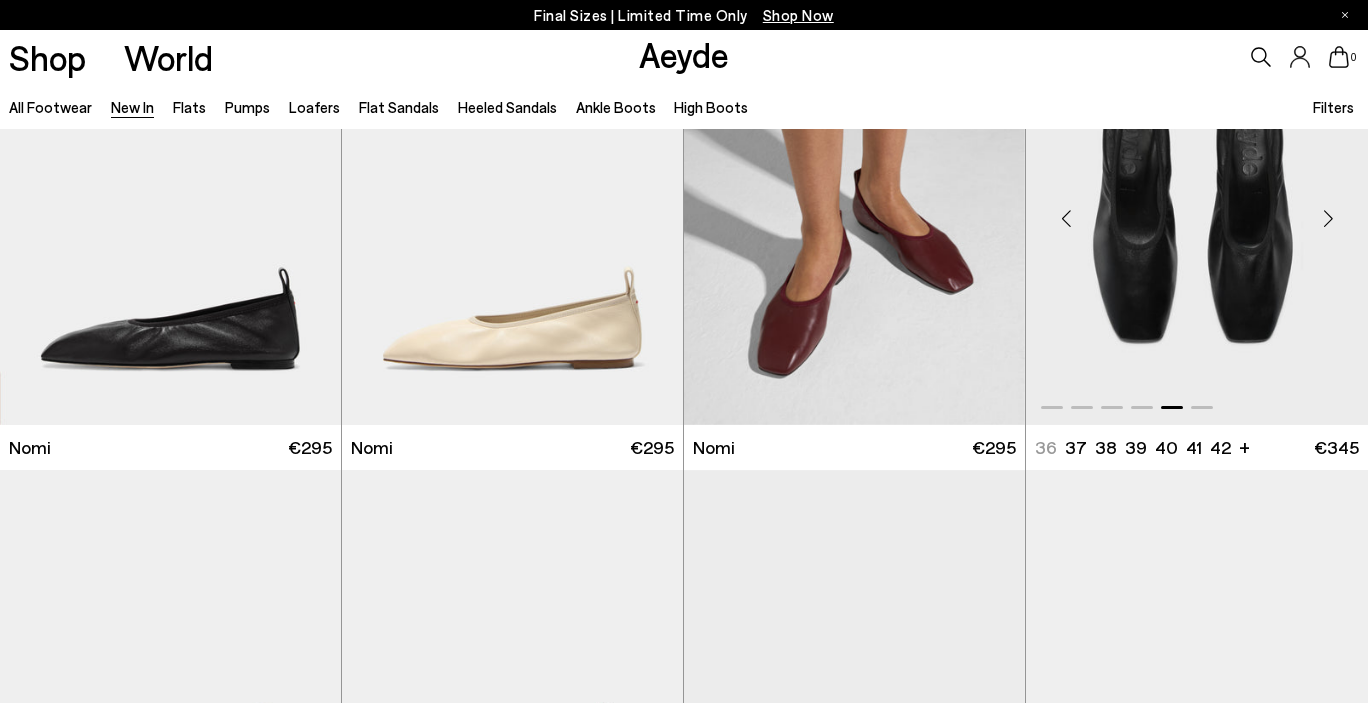 click at bounding box center (1328, 218) 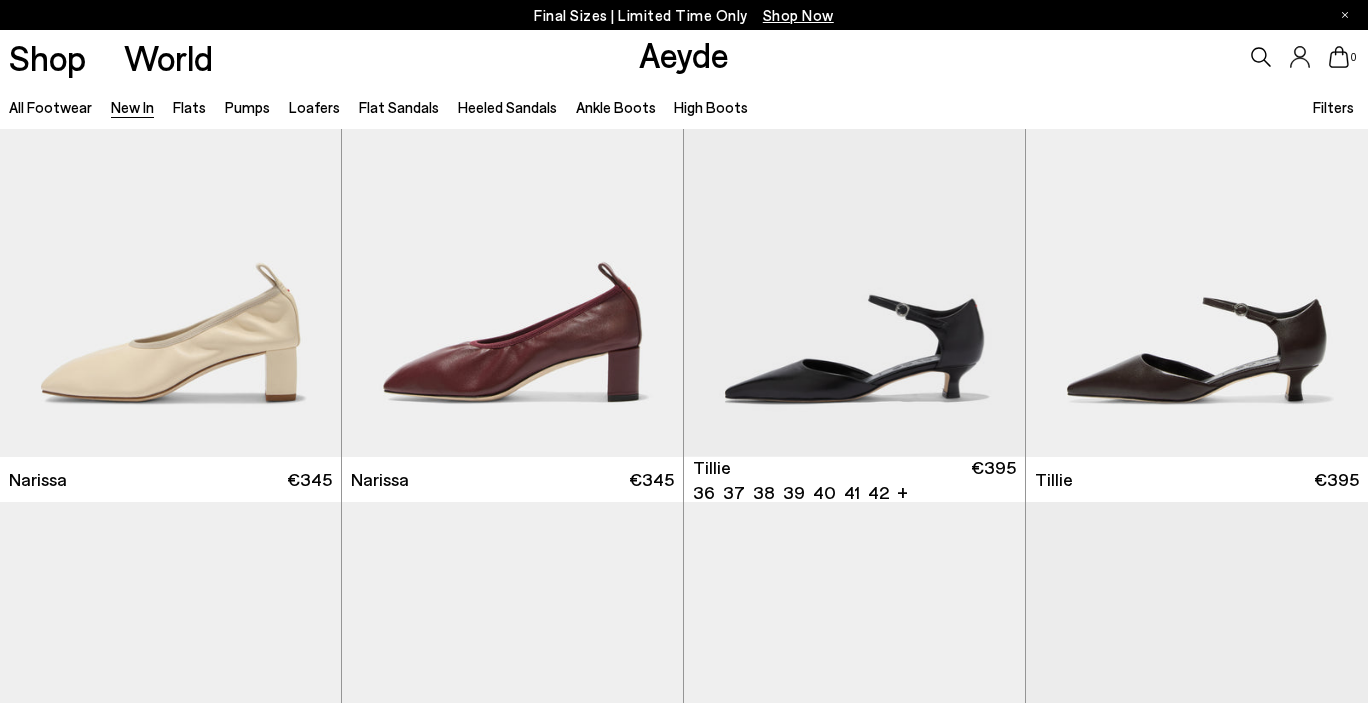 scroll, scrollTop: 1995, scrollLeft: 0, axis: vertical 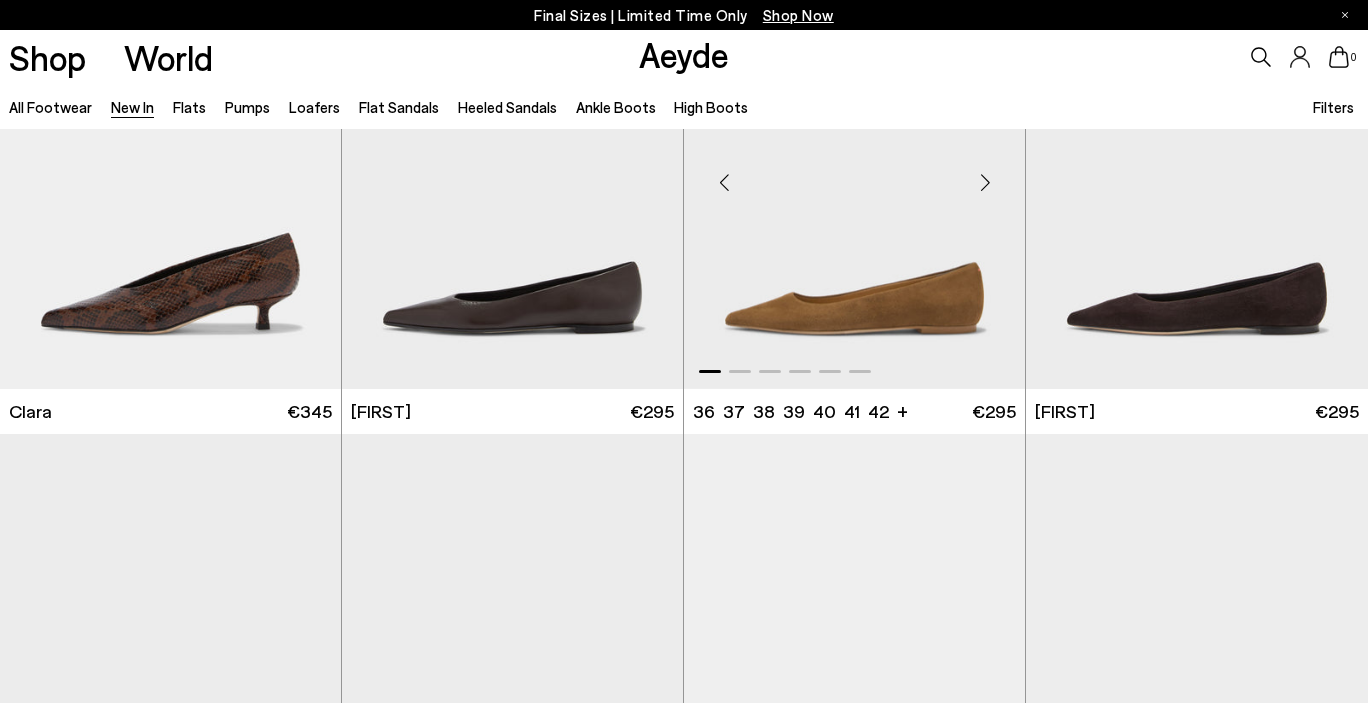 click at bounding box center (985, 183) 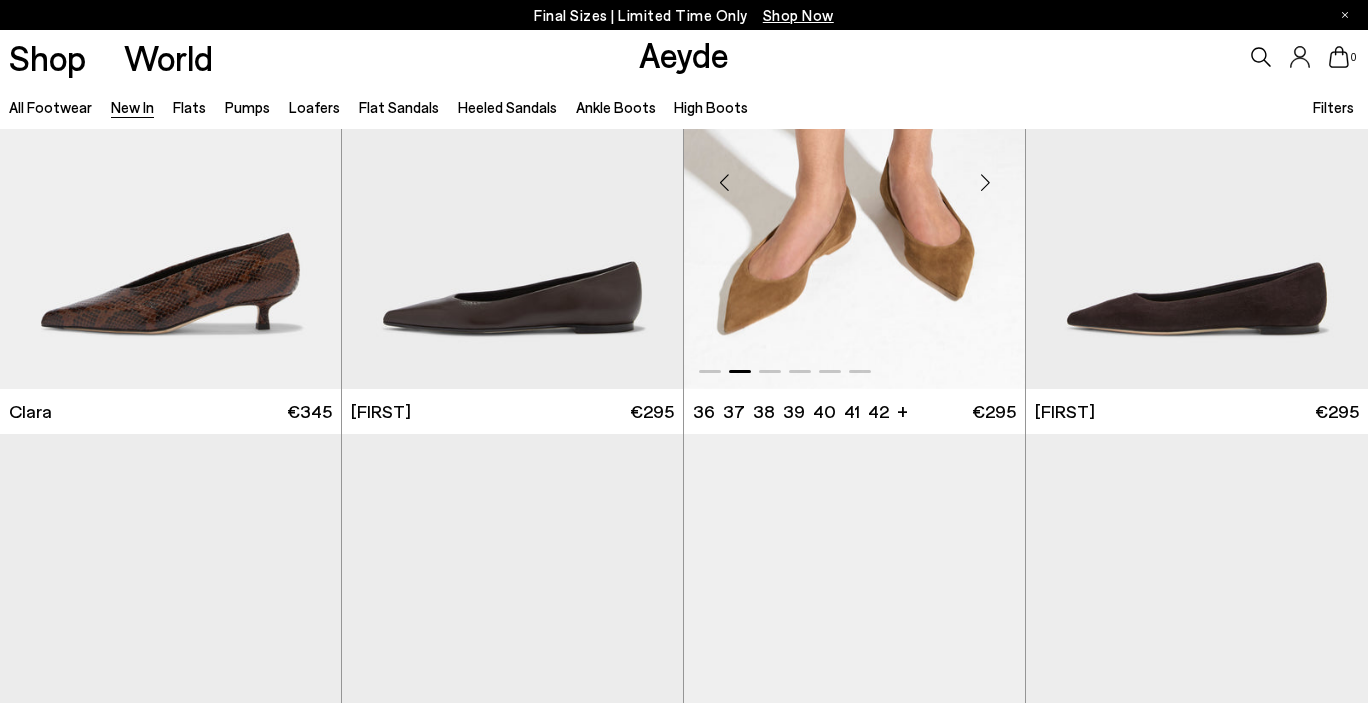 click at bounding box center (985, 183) 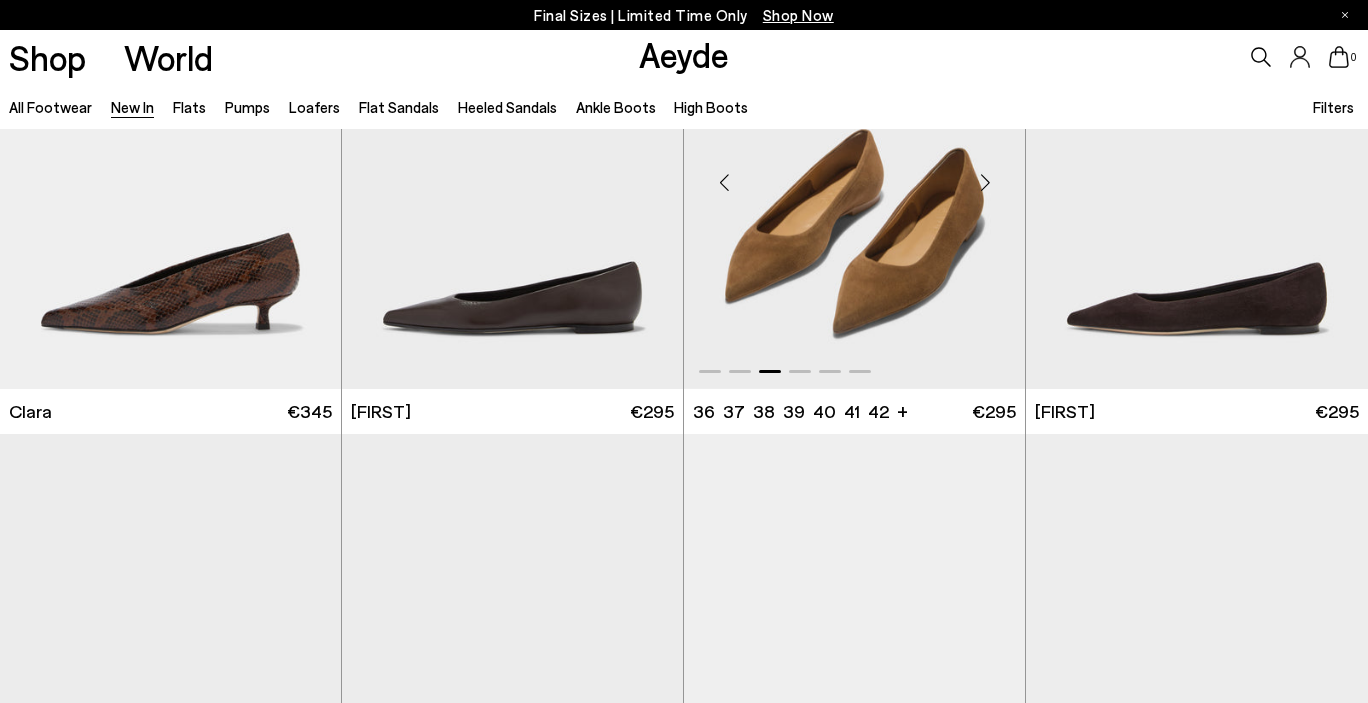click at bounding box center (985, 183) 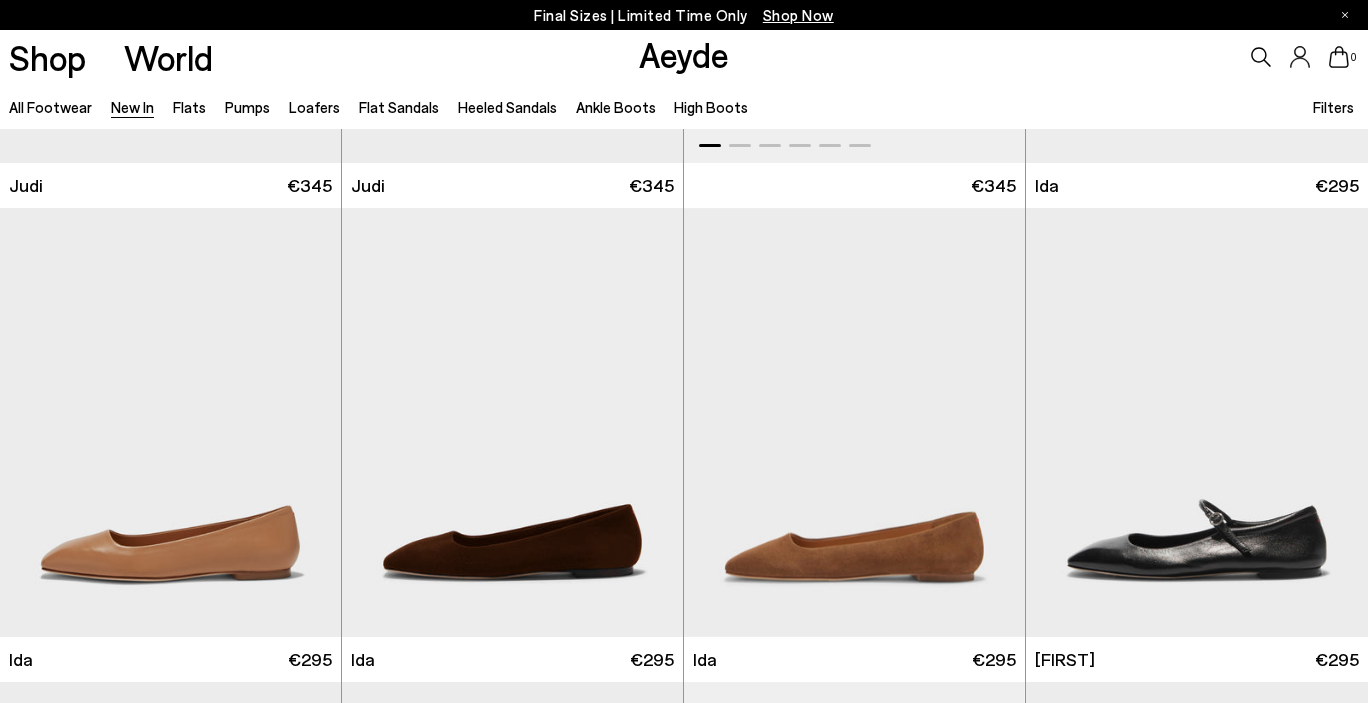 scroll, scrollTop: 6745, scrollLeft: 0, axis: vertical 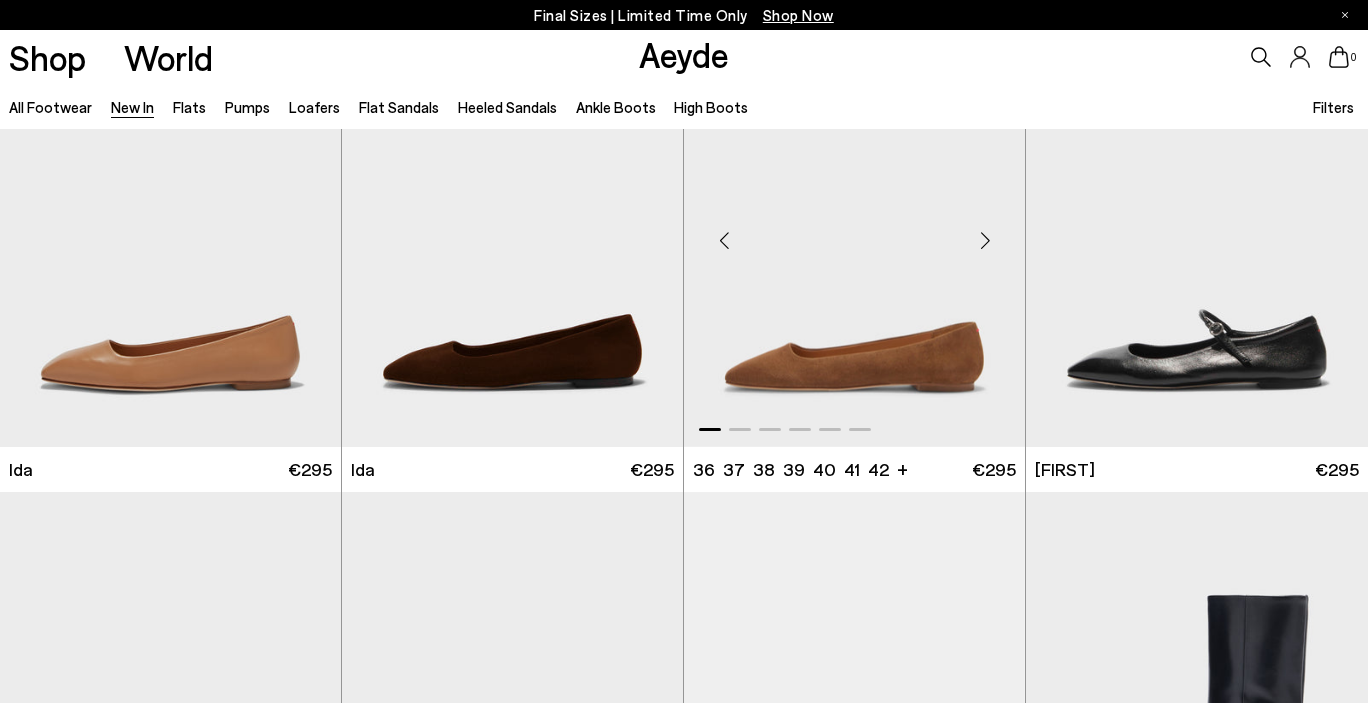 click at bounding box center (985, 240) 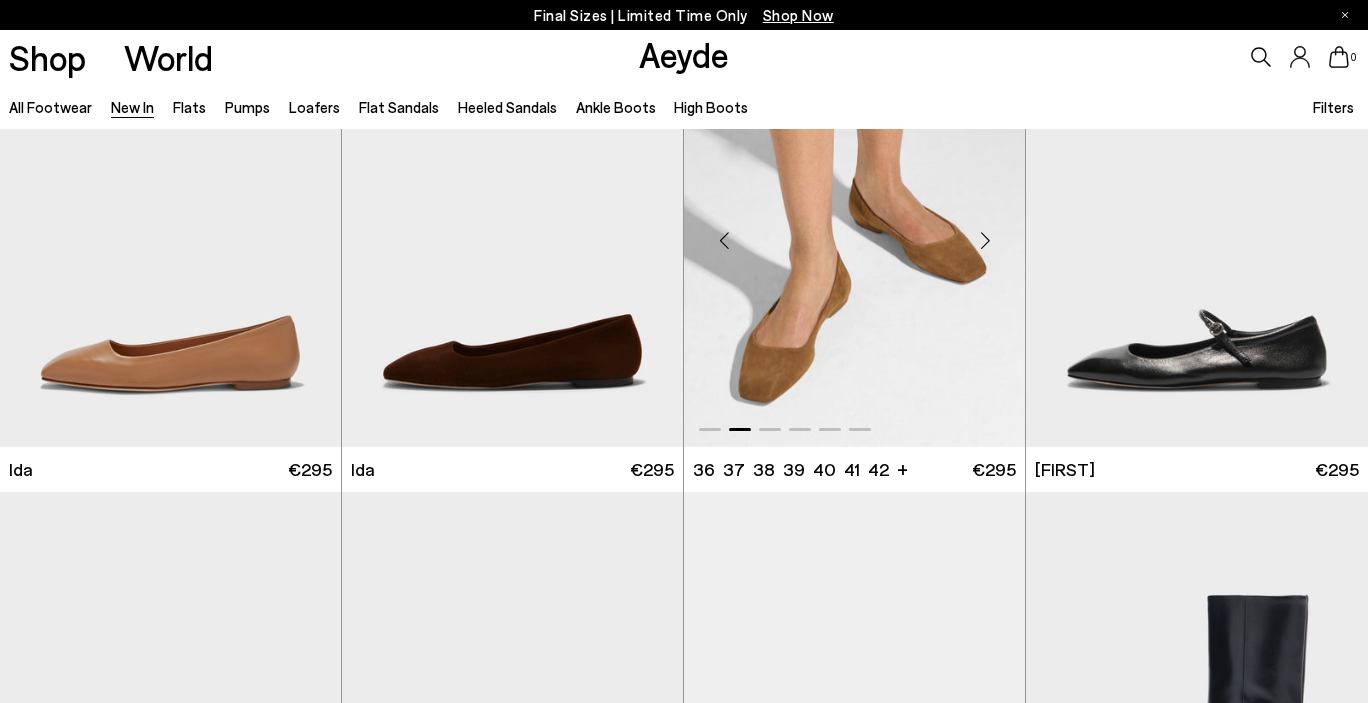 click at bounding box center [985, 240] 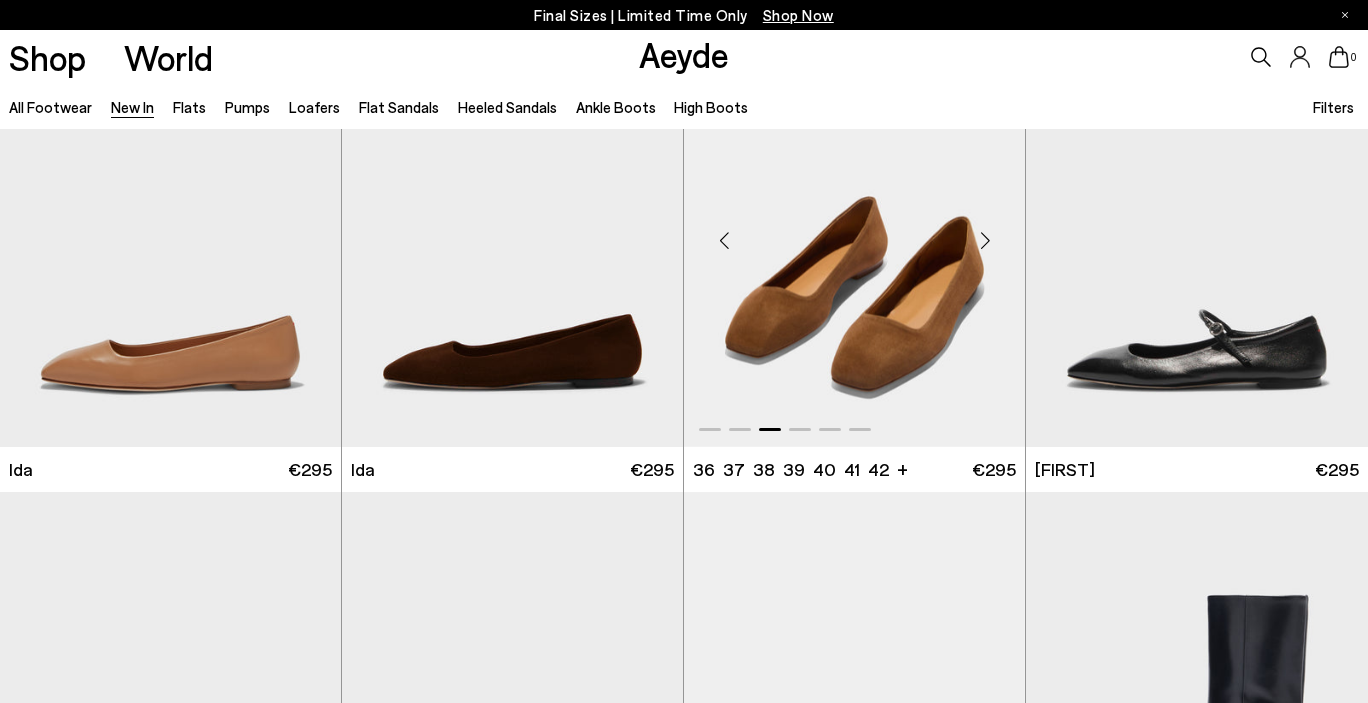 click at bounding box center (724, 240) 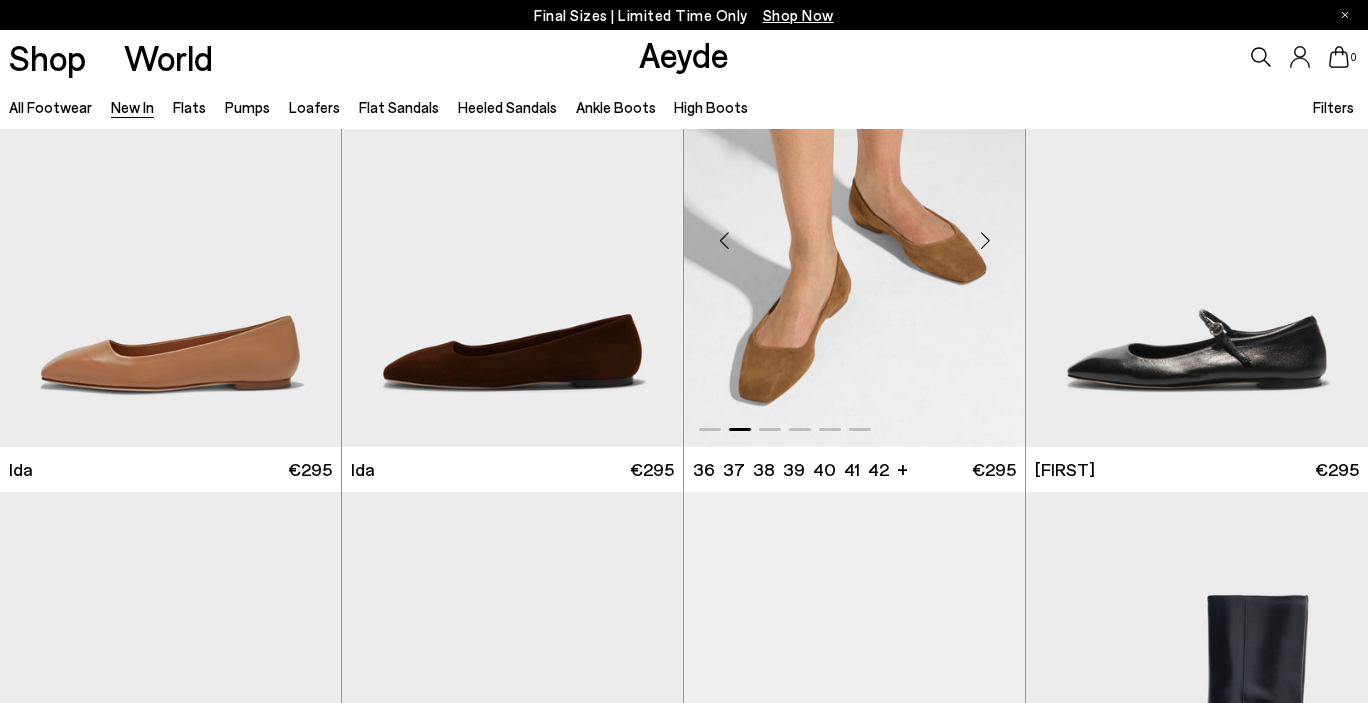 click at bounding box center [985, 240] 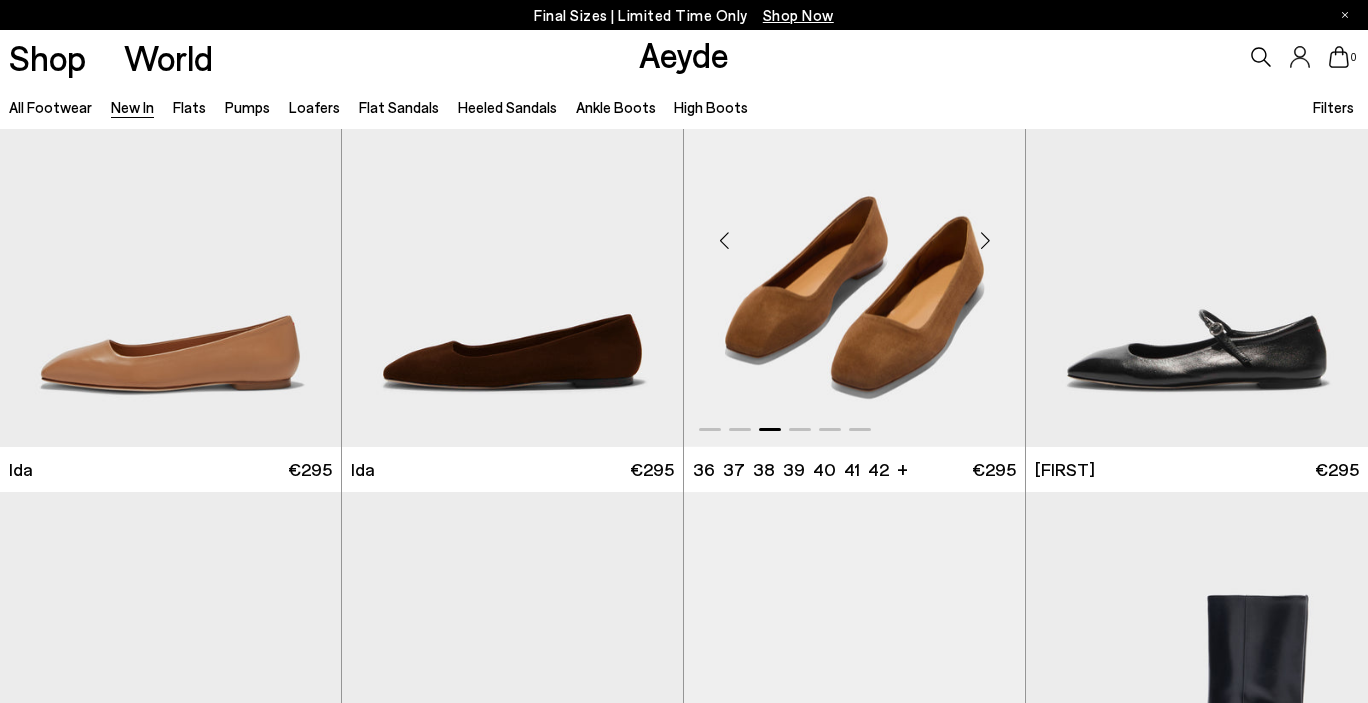 click at bounding box center (985, 240) 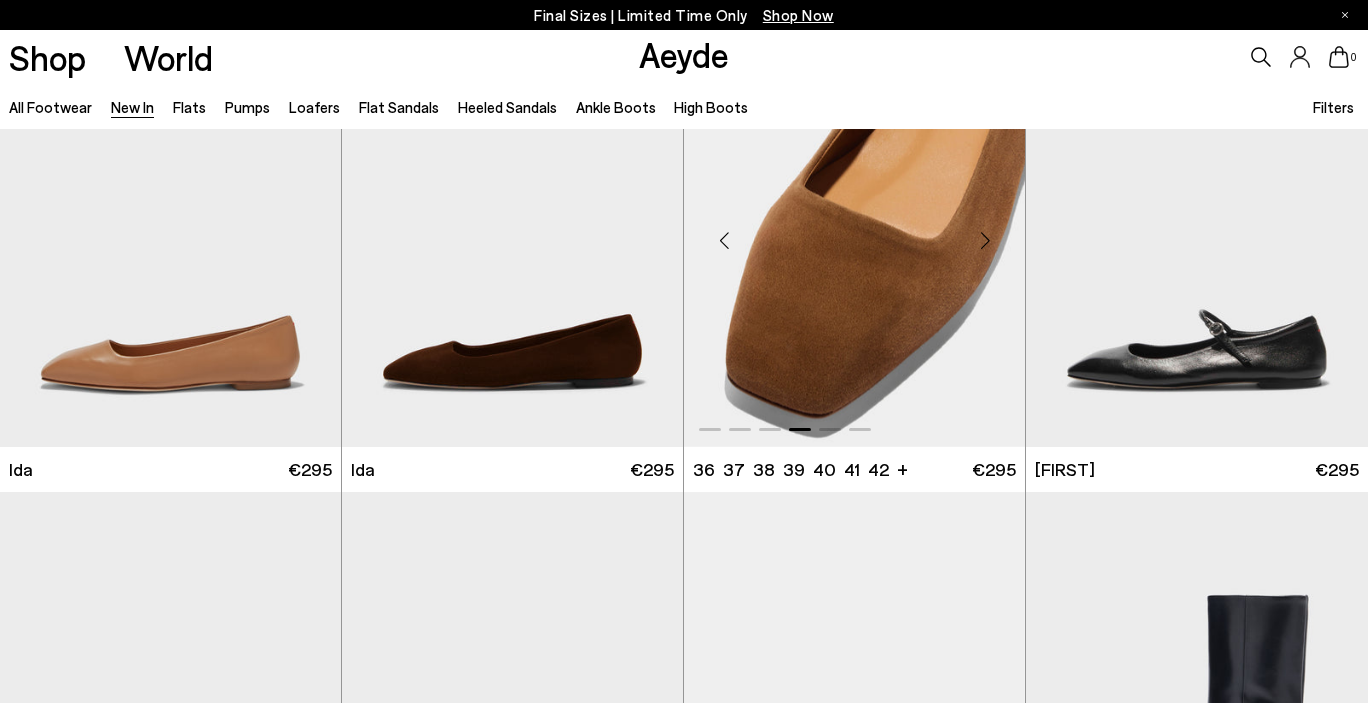 click at bounding box center [985, 240] 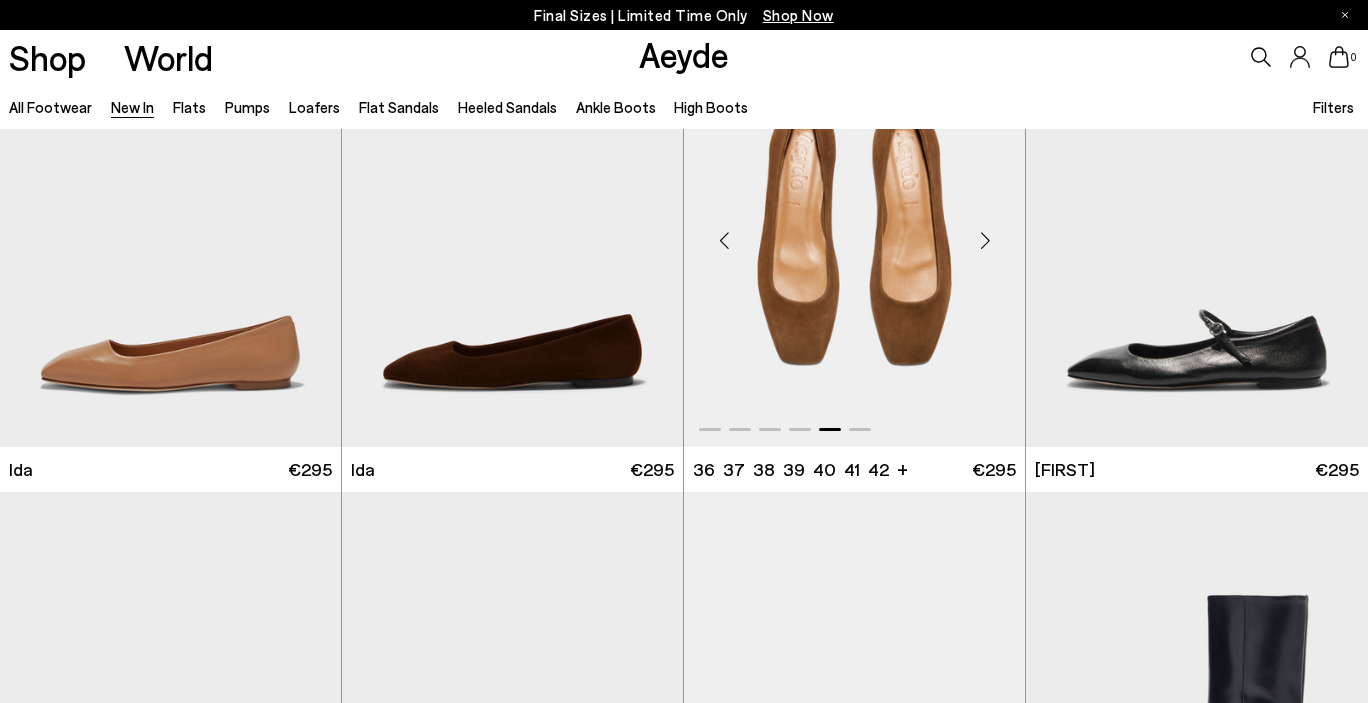 click at bounding box center [985, 240] 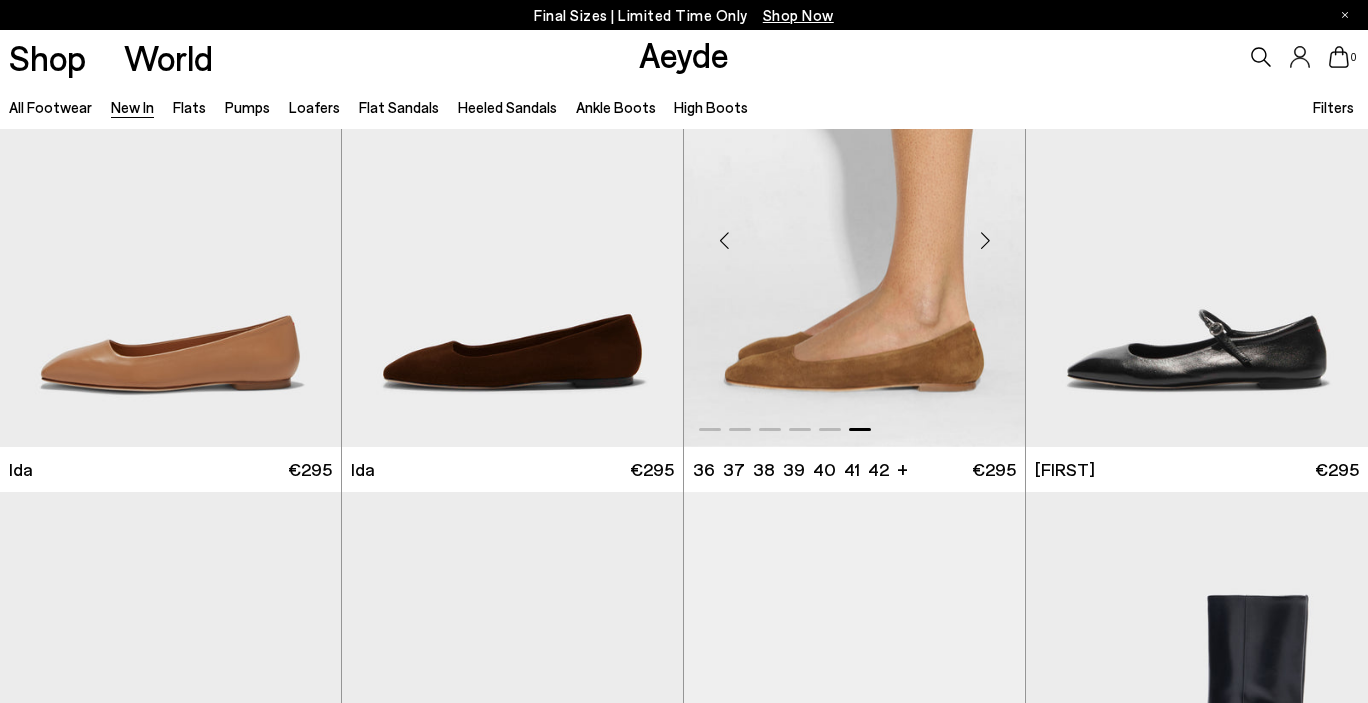click at bounding box center [985, 240] 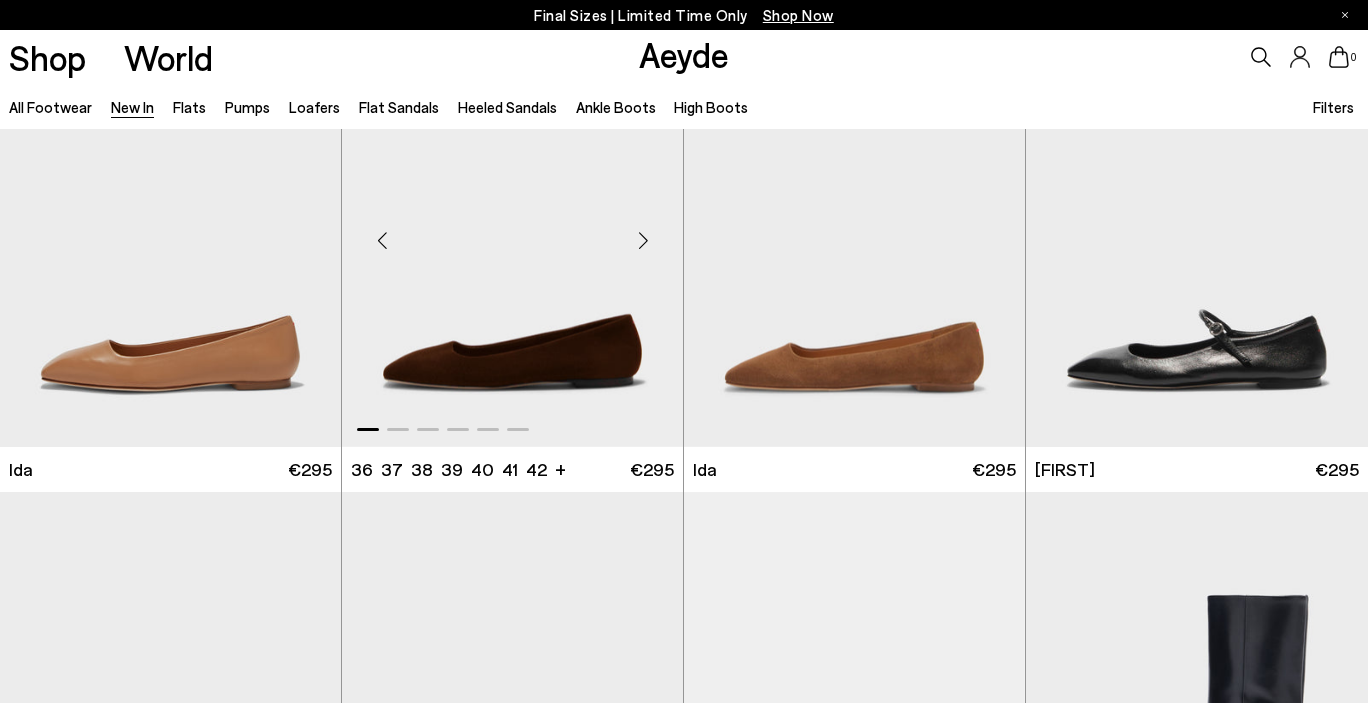click at bounding box center [643, 240] 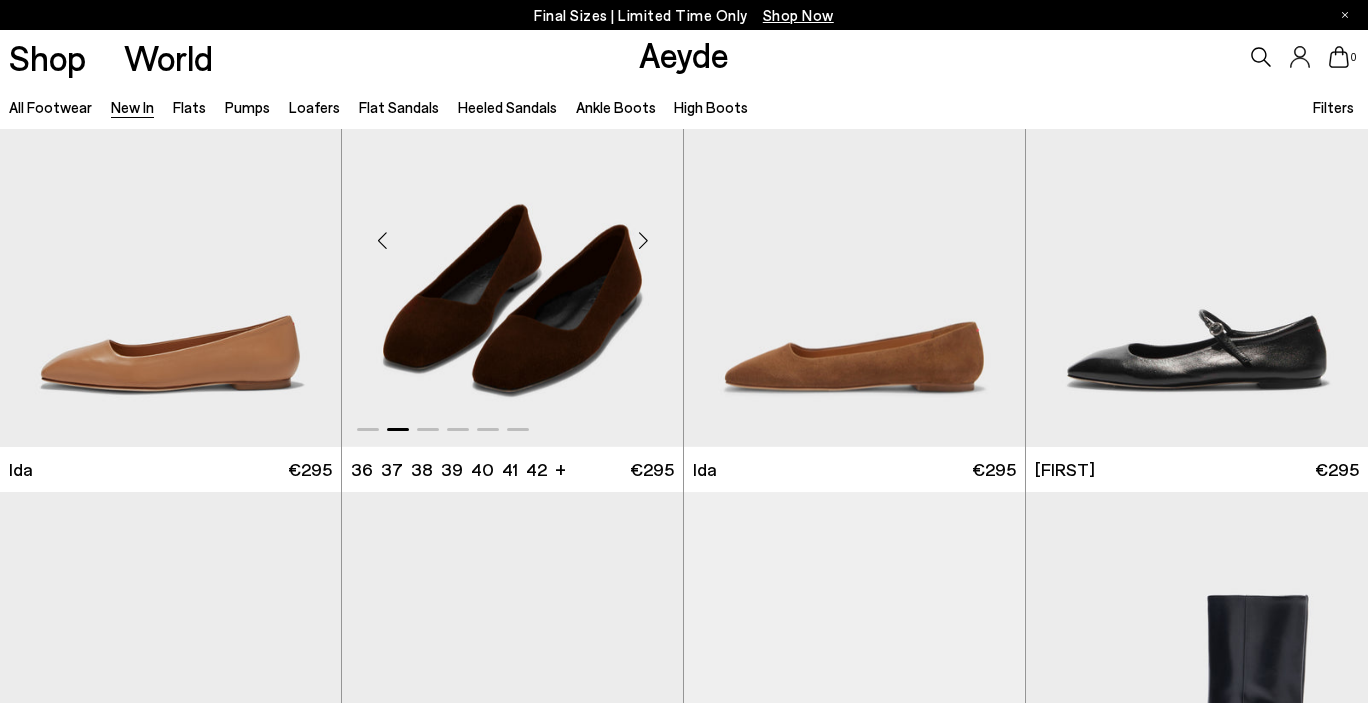 click at bounding box center (643, 240) 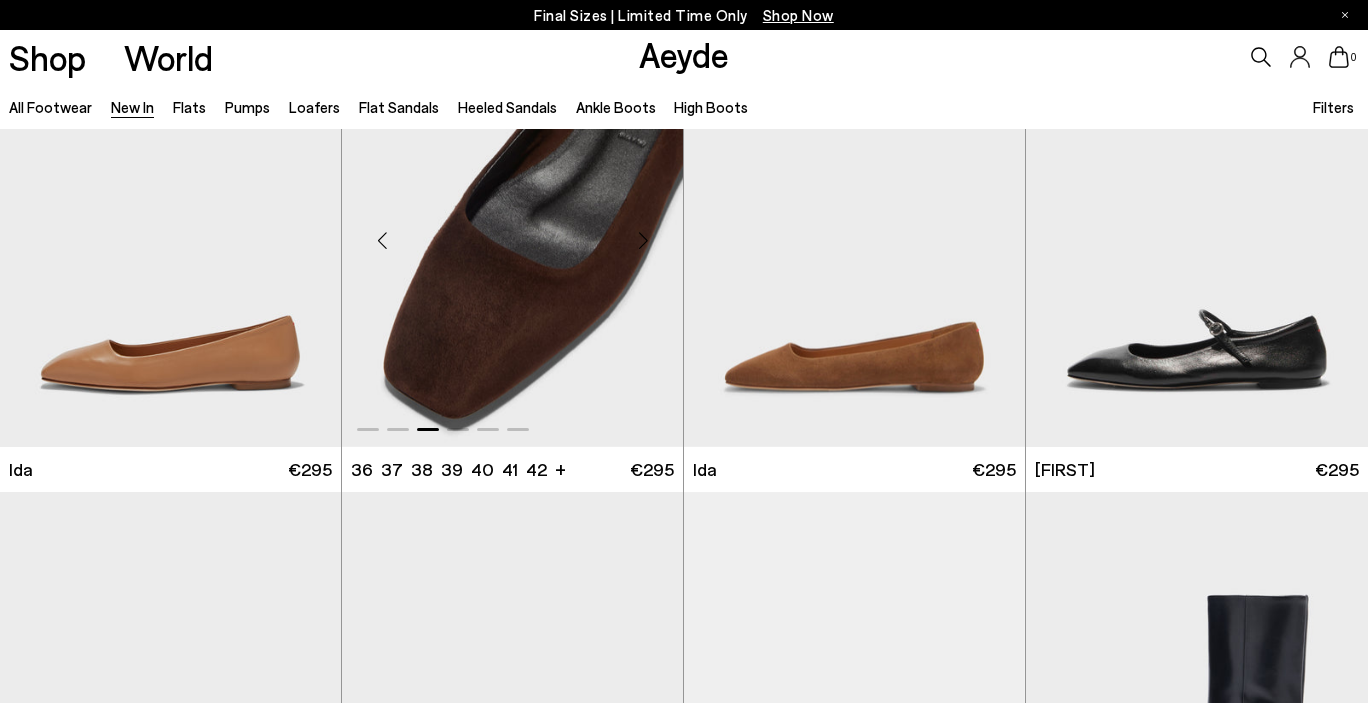 click at bounding box center (643, 240) 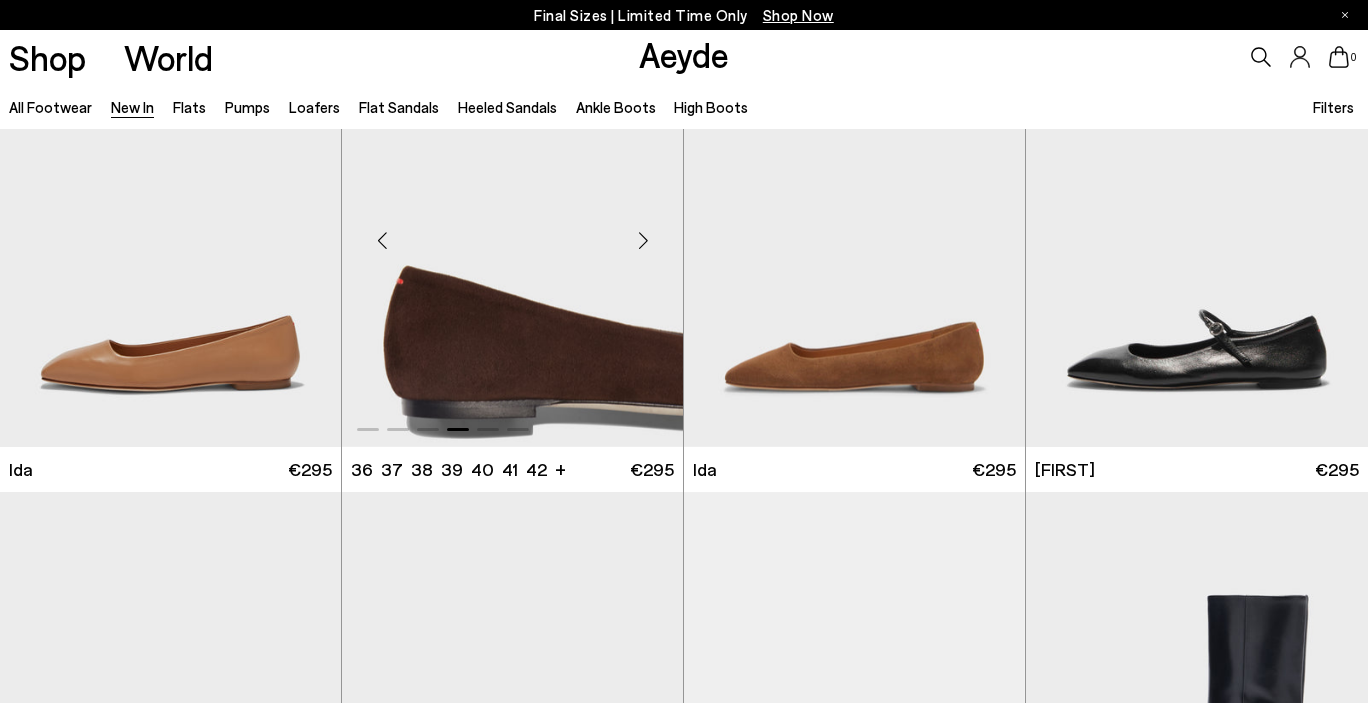 click at bounding box center [643, 240] 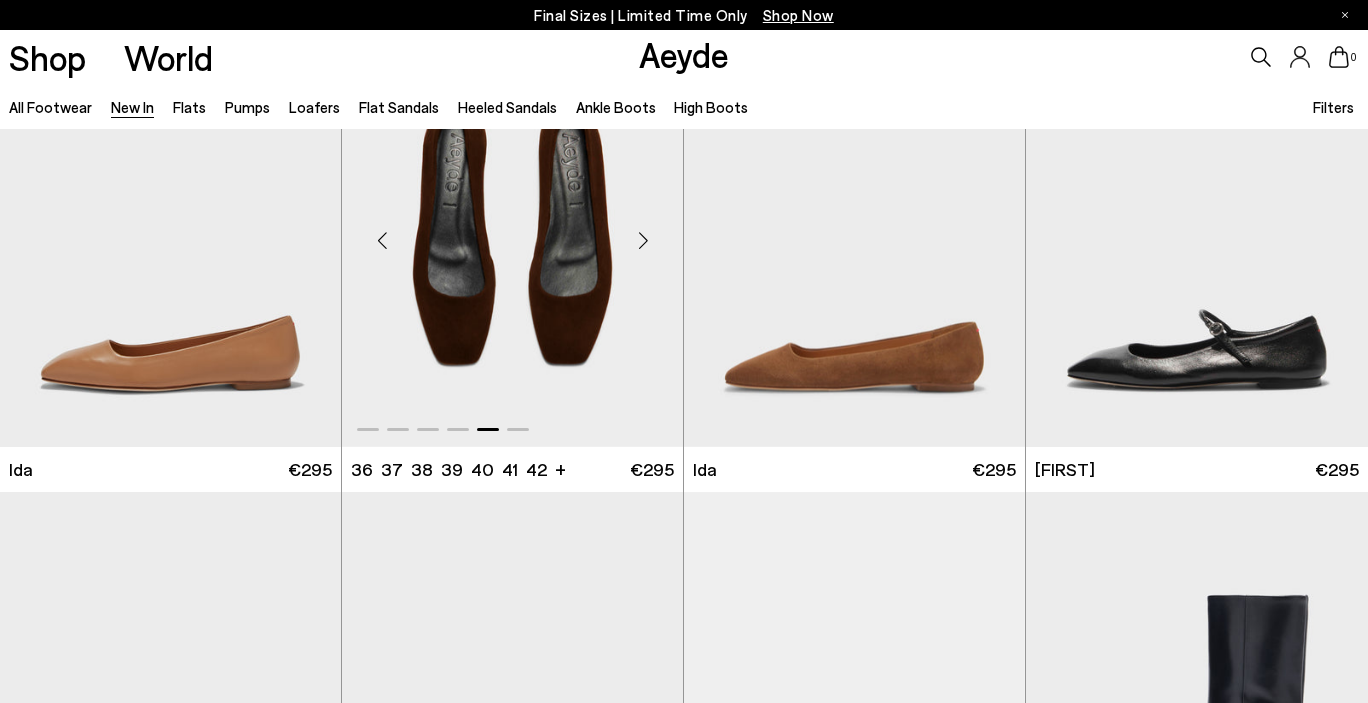 click at bounding box center (643, 240) 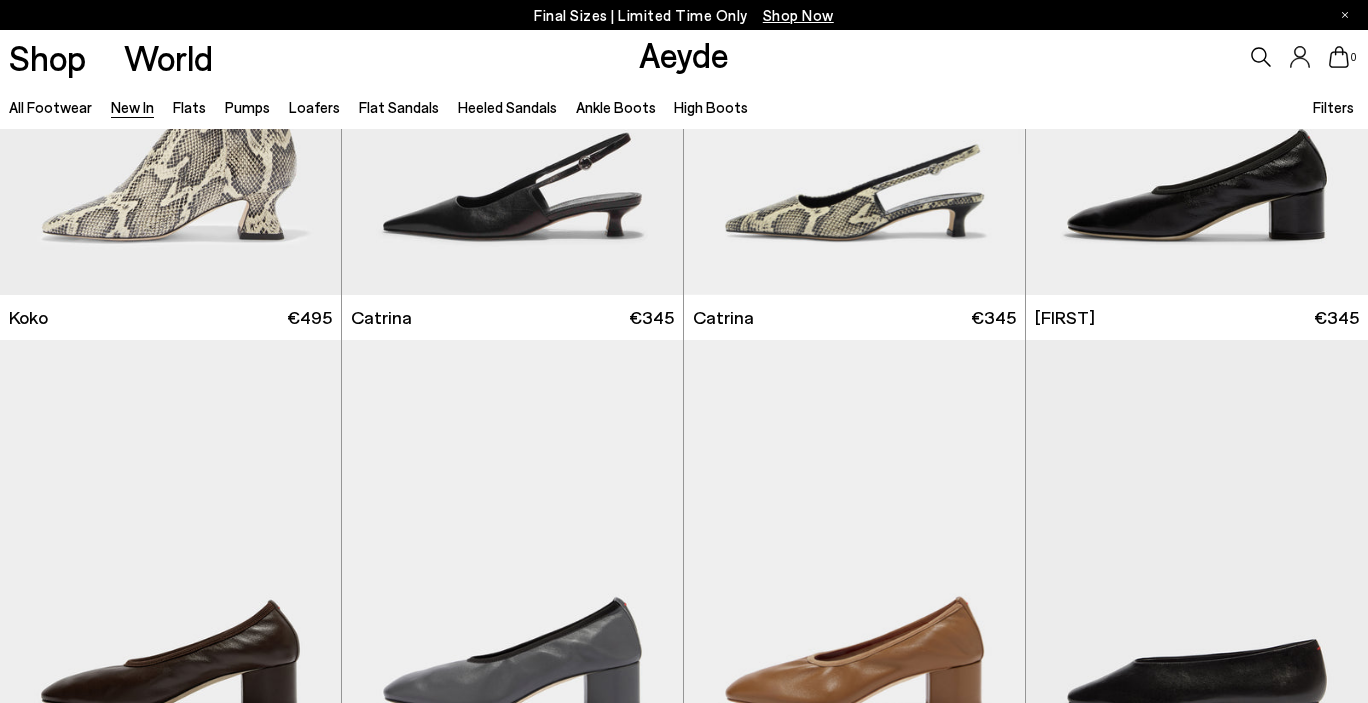 scroll, scrollTop: 8060, scrollLeft: 0, axis: vertical 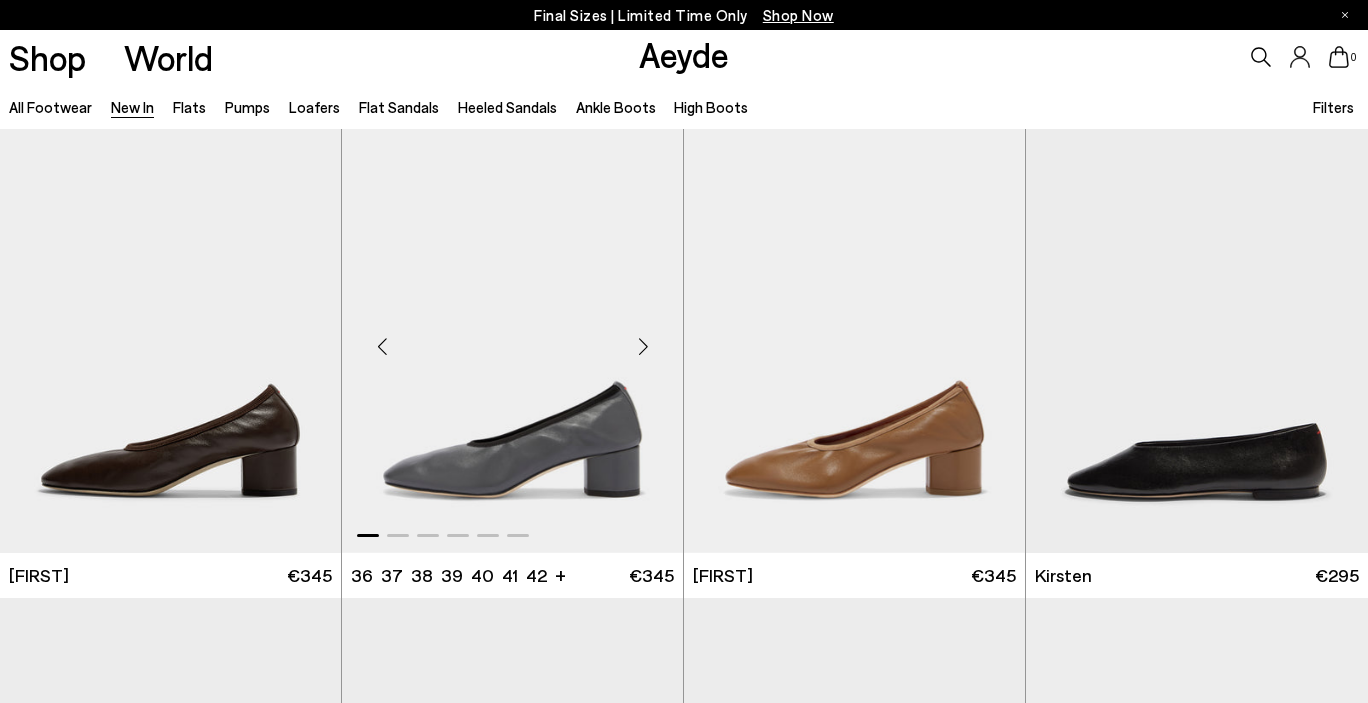 click at bounding box center (643, 347) 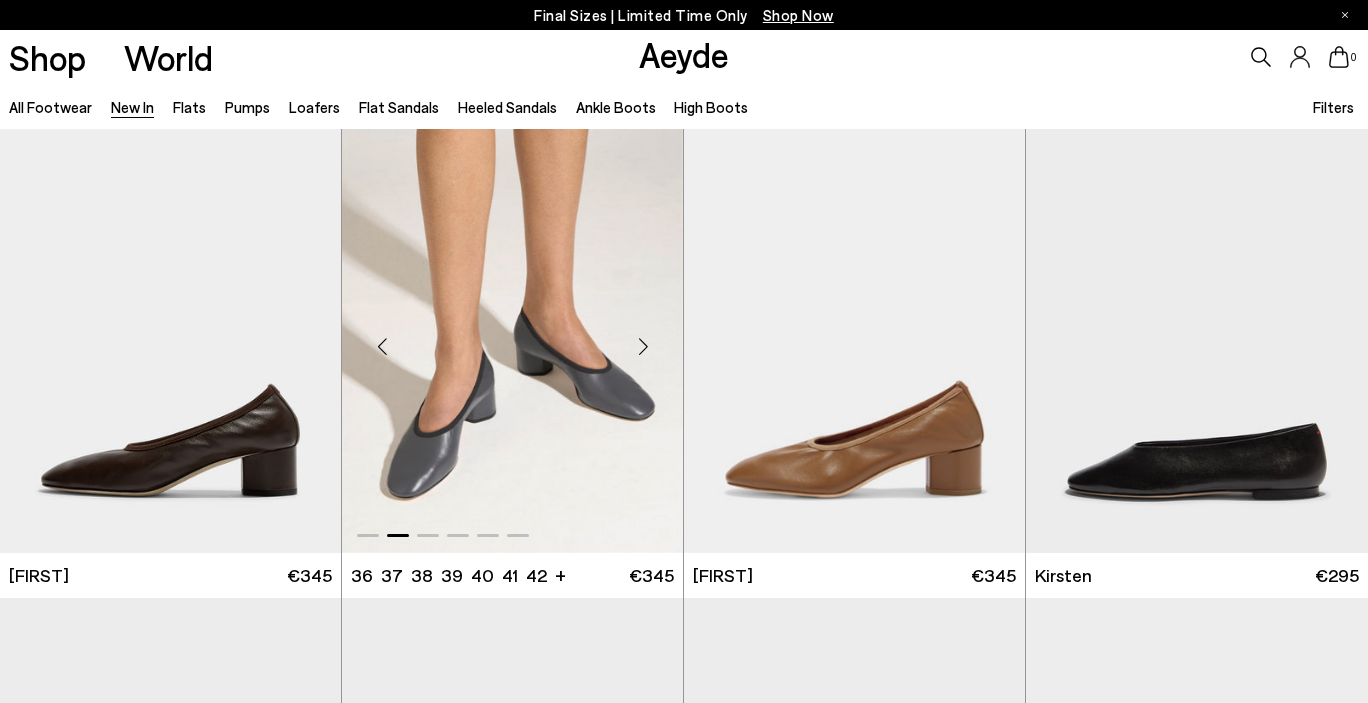 click at bounding box center (643, 347) 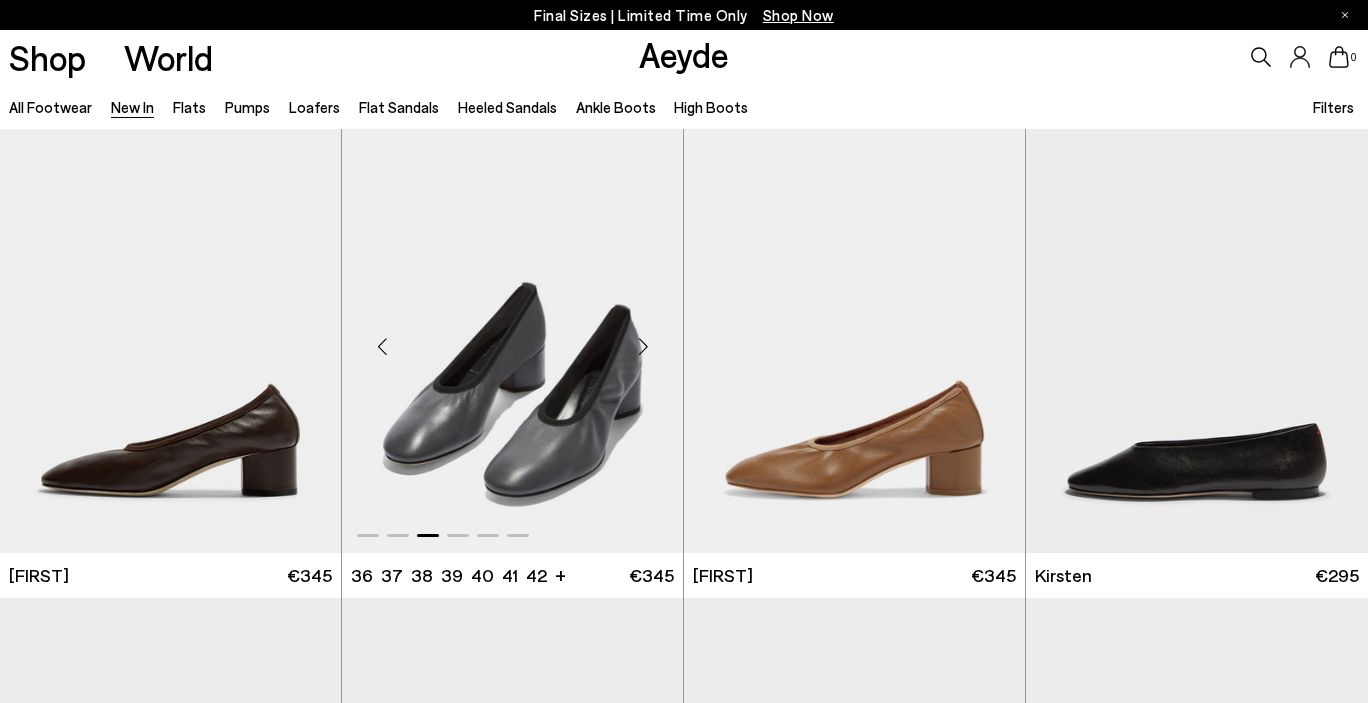 click at bounding box center [643, 347] 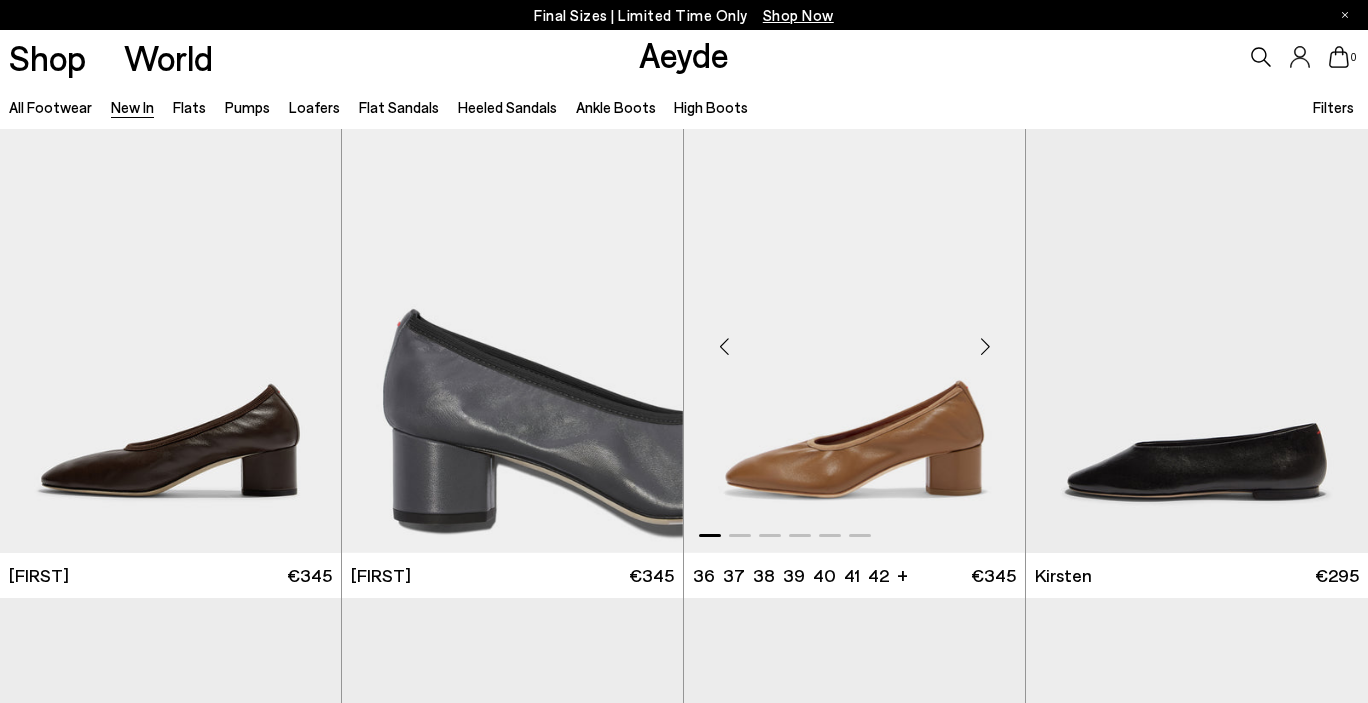 click at bounding box center (985, 347) 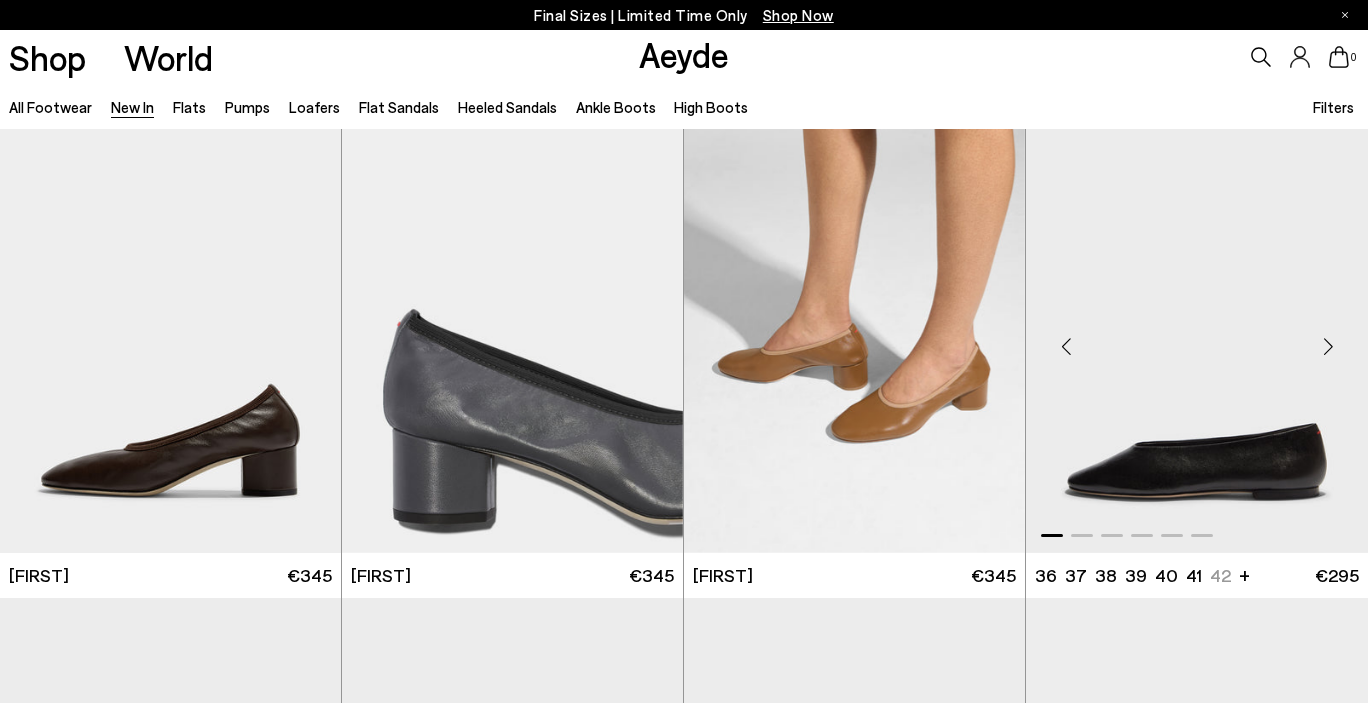 click at bounding box center (1328, 347) 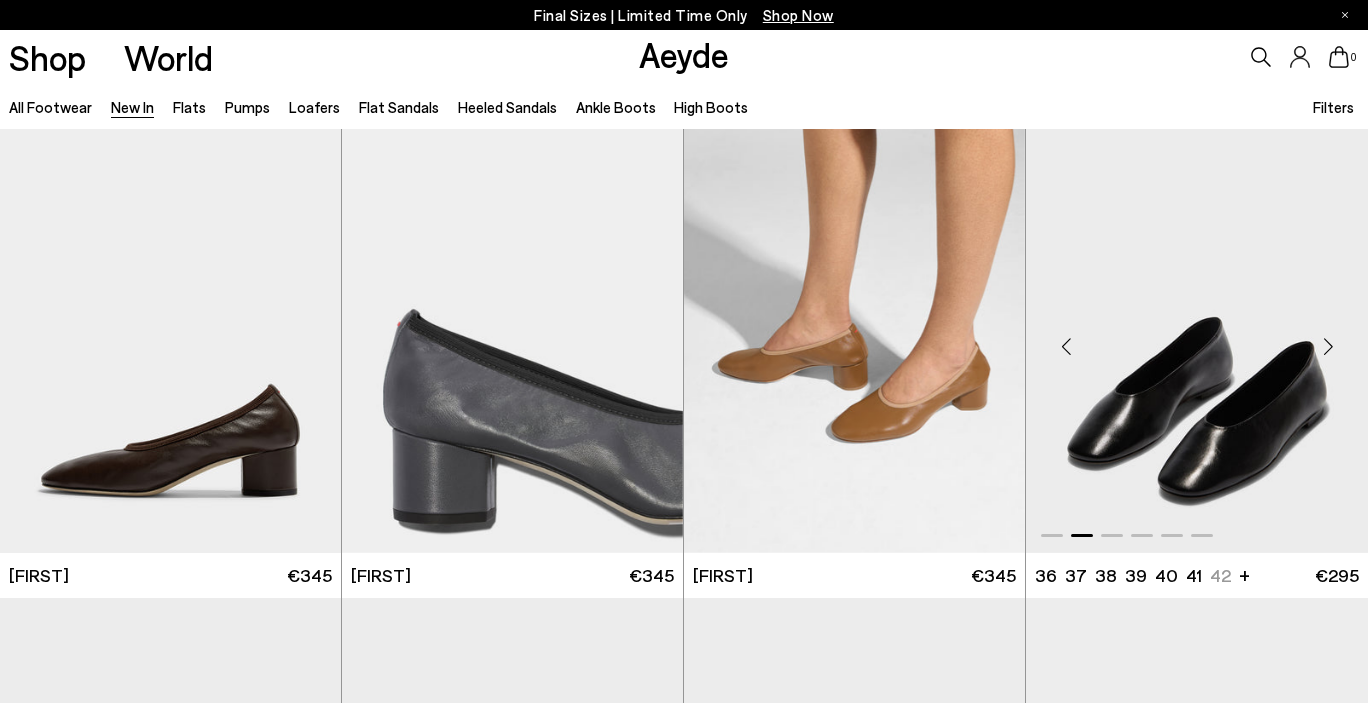 click at bounding box center [1328, 347] 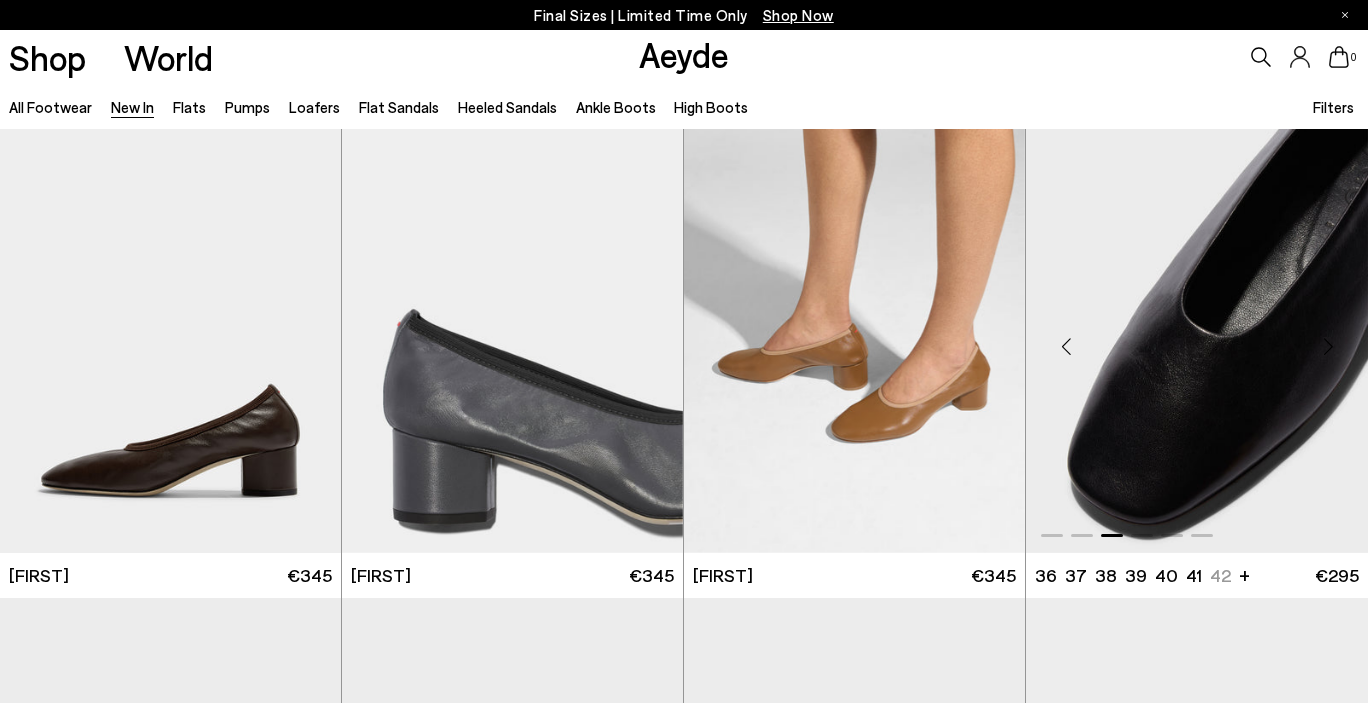 click at bounding box center (1328, 347) 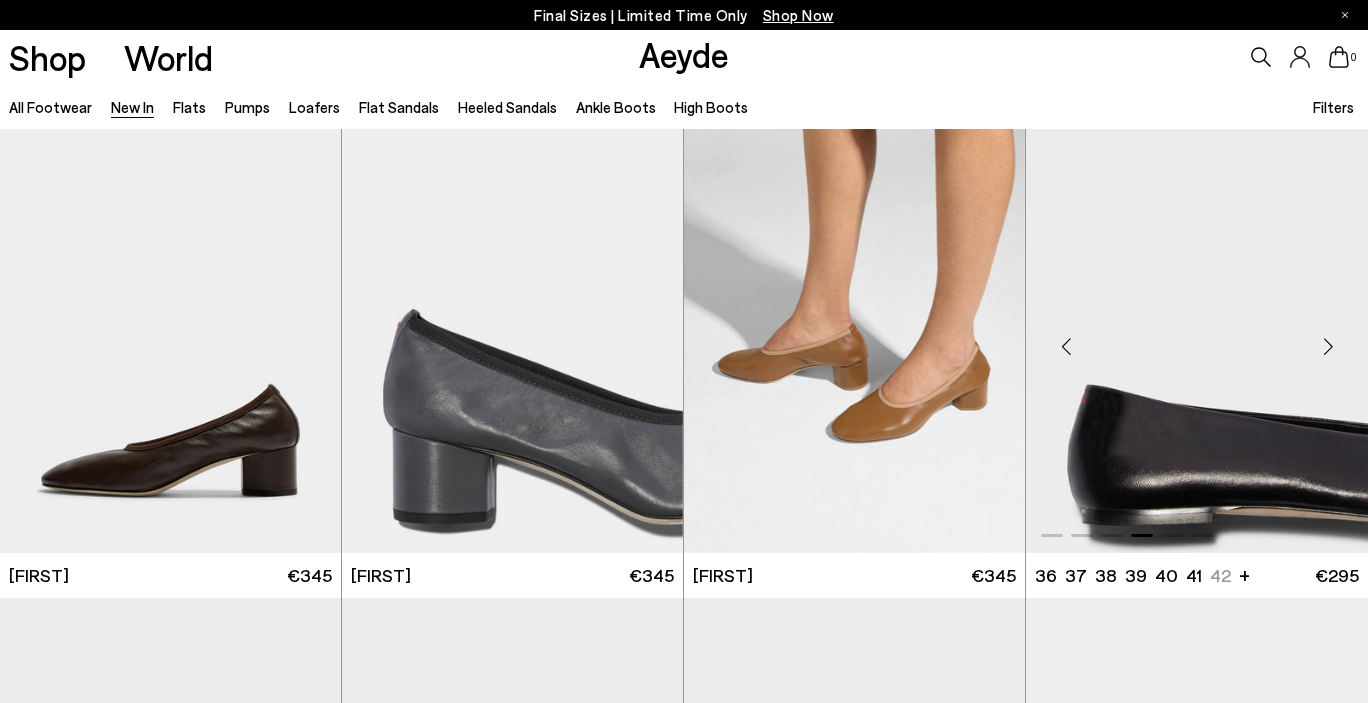 click at bounding box center [1328, 347] 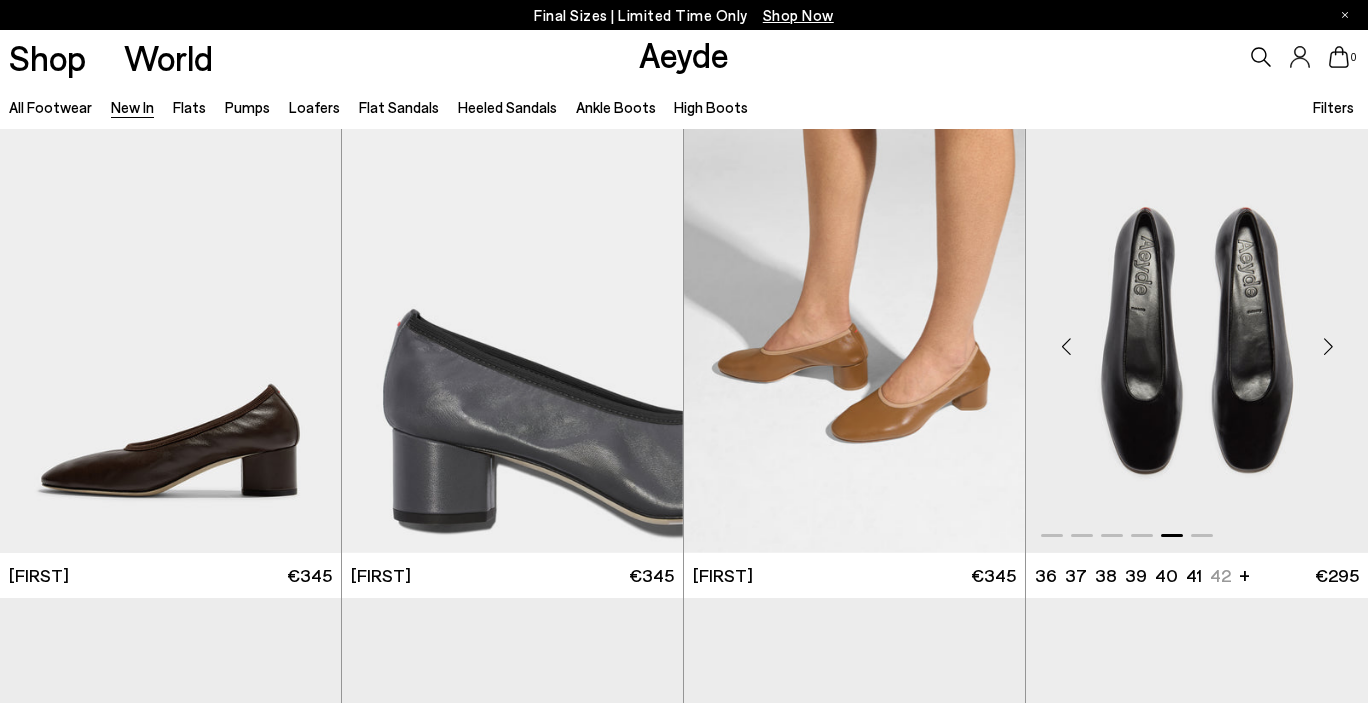 click at bounding box center (1328, 347) 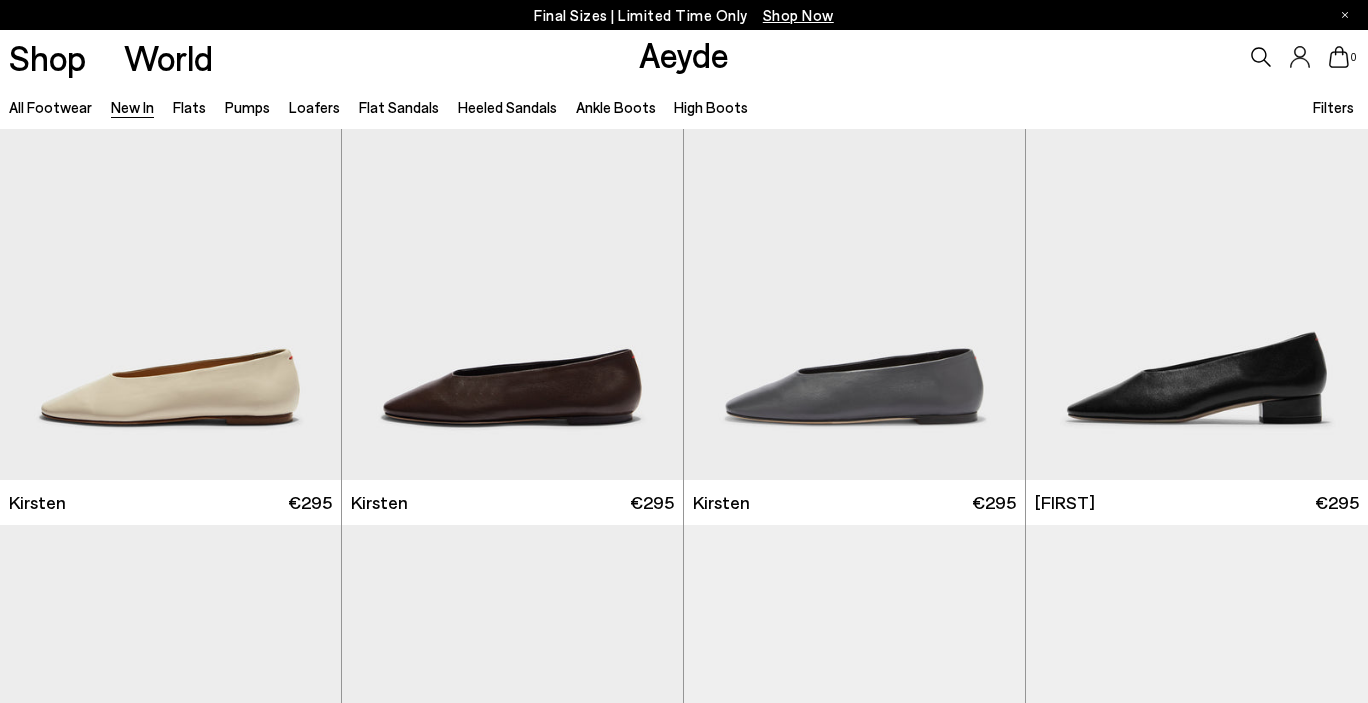 scroll, scrollTop: 8614, scrollLeft: 0, axis: vertical 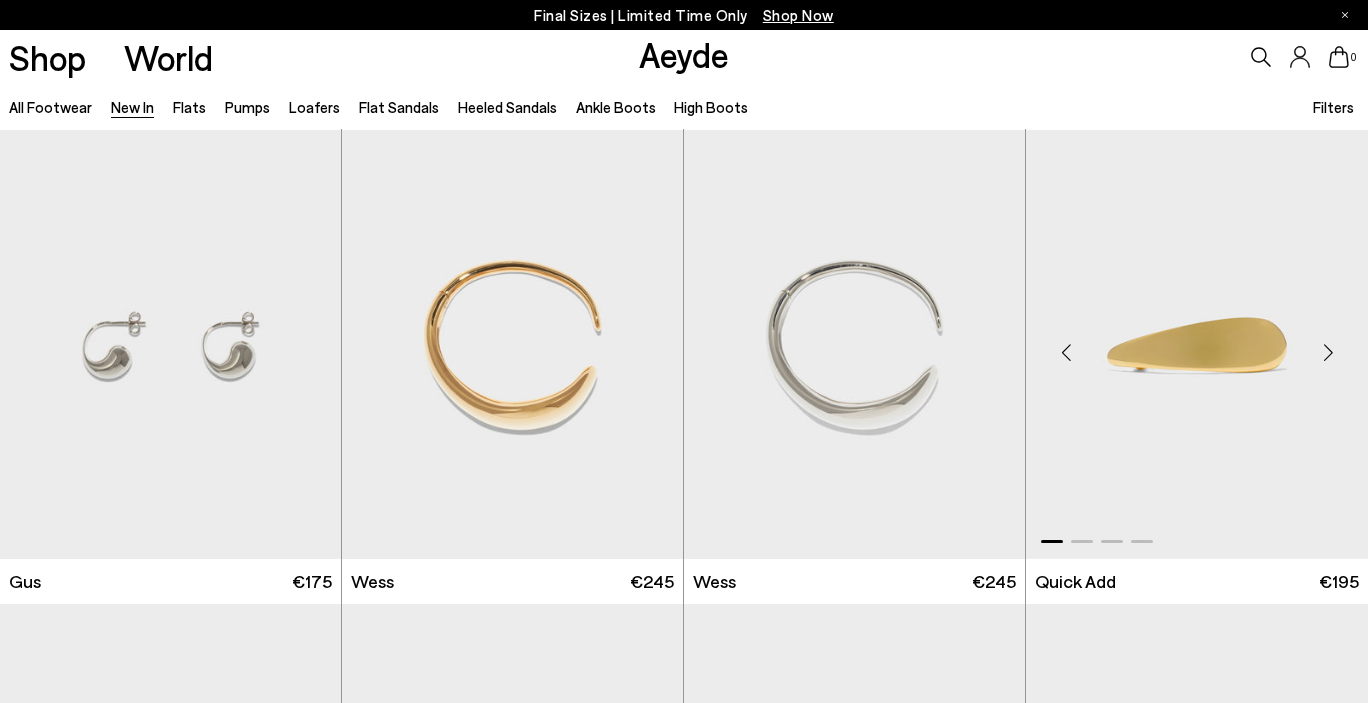 click at bounding box center [1328, 353] 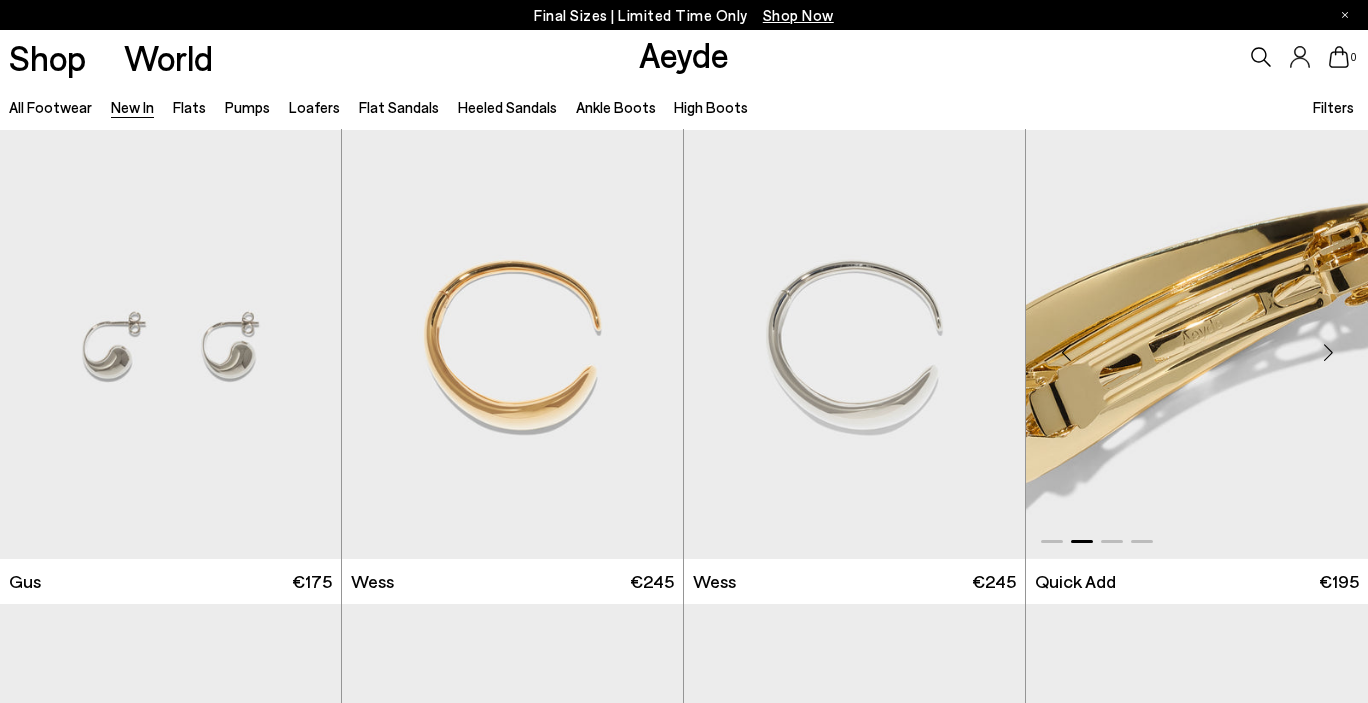 click at bounding box center (1328, 353) 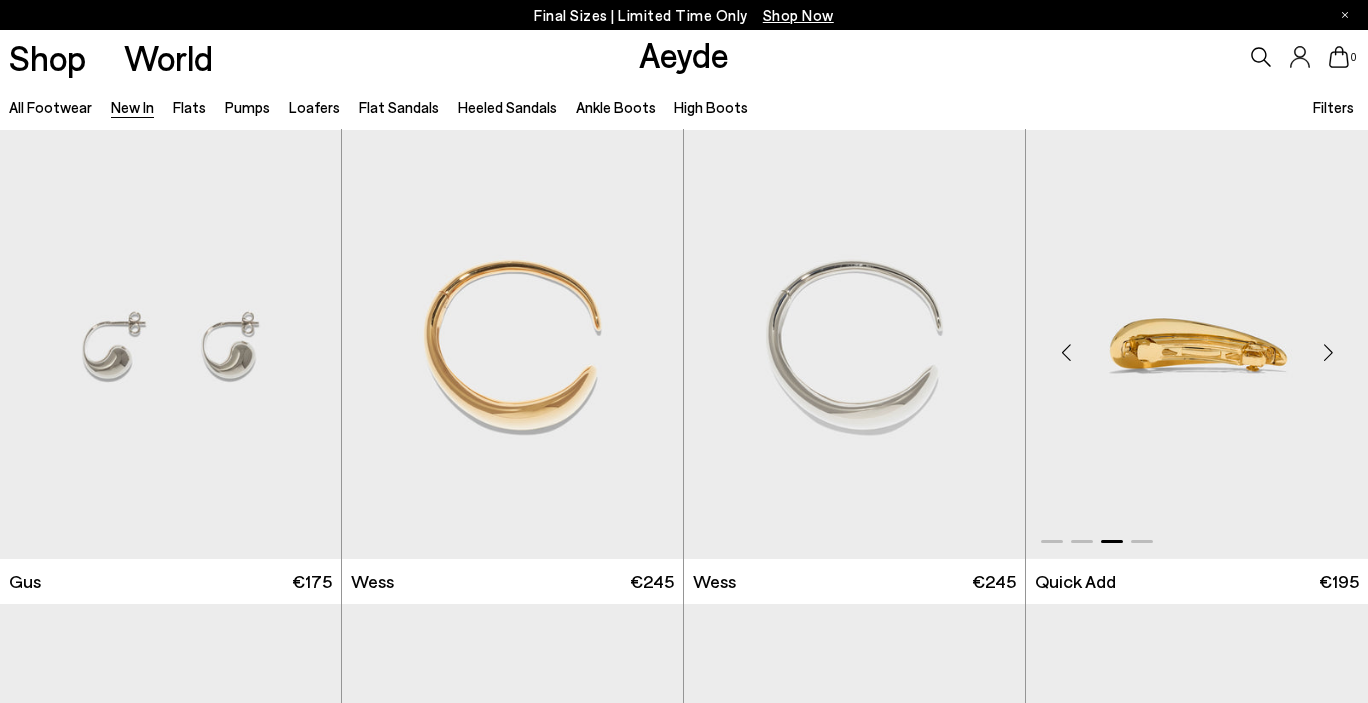 click at bounding box center (1328, 353) 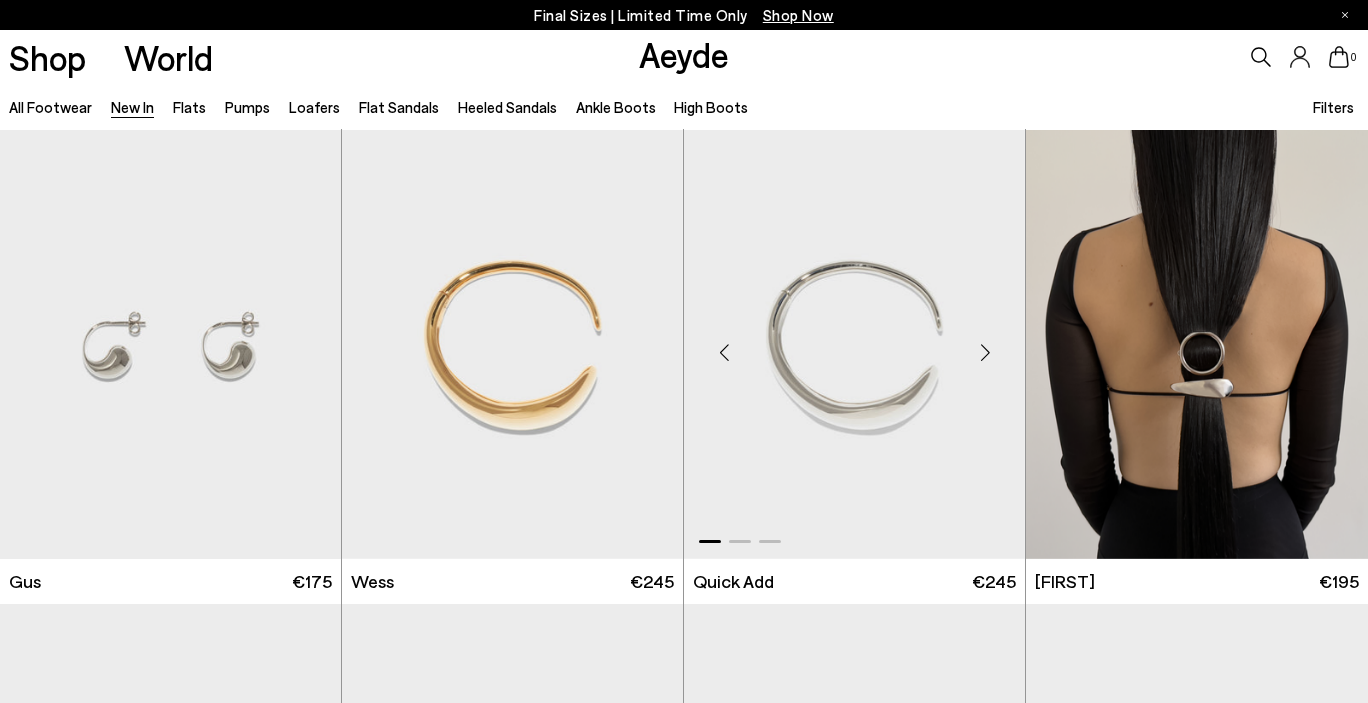 click at bounding box center [985, 353] 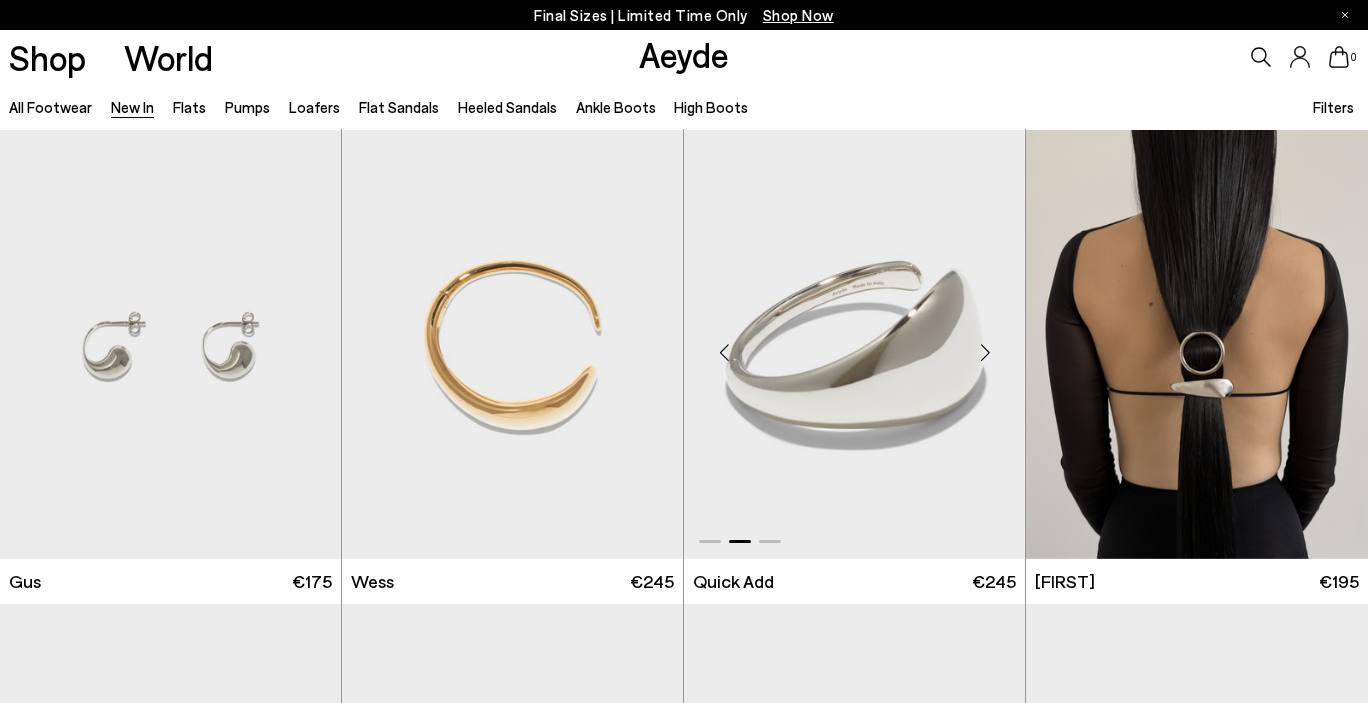 click at bounding box center (985, 353) 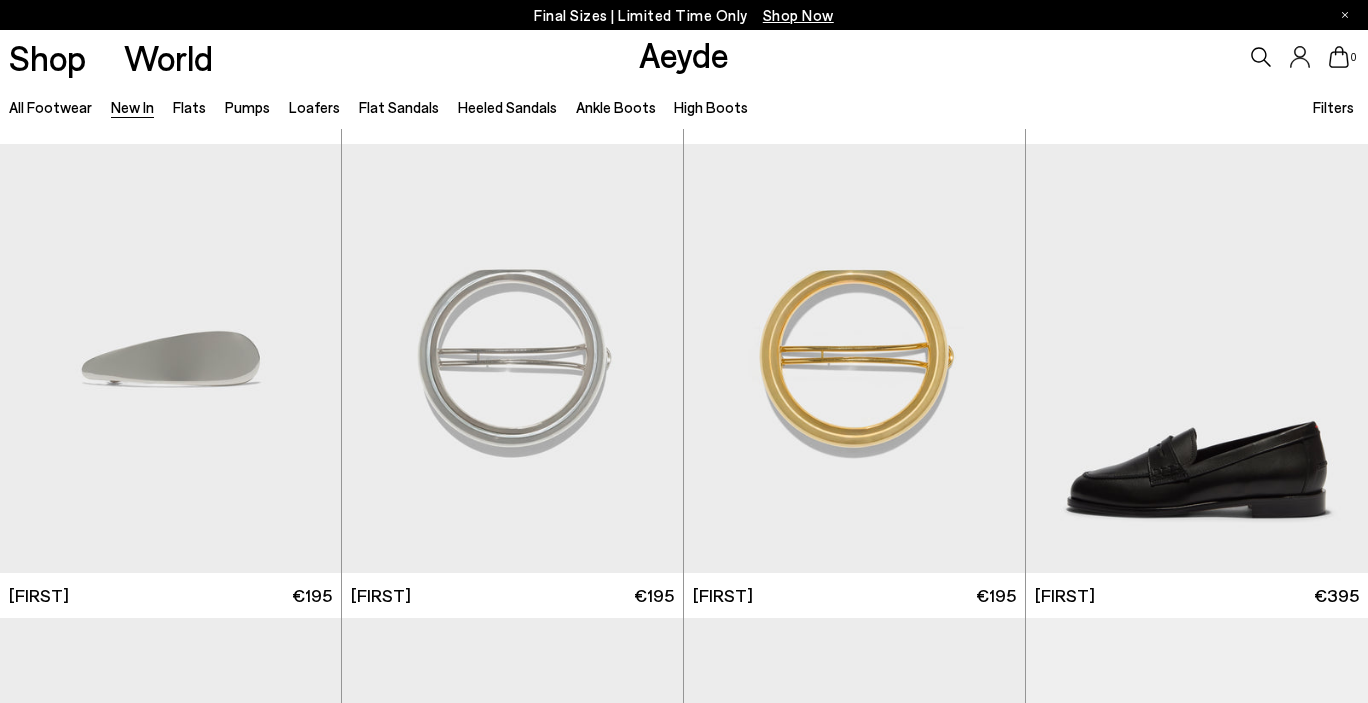 scroll, scrollTop: 14258, scrollLeft: 0, axis: vertical 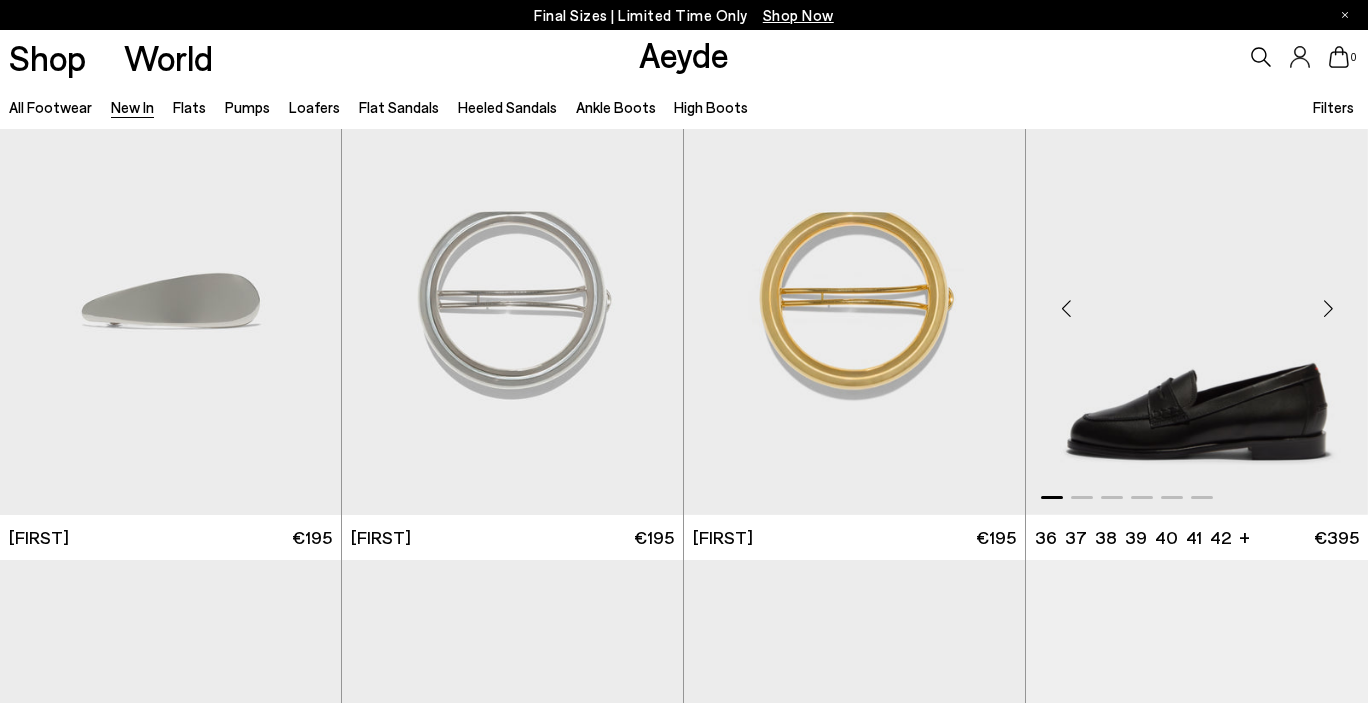 click at bounding box center [1328, 309] 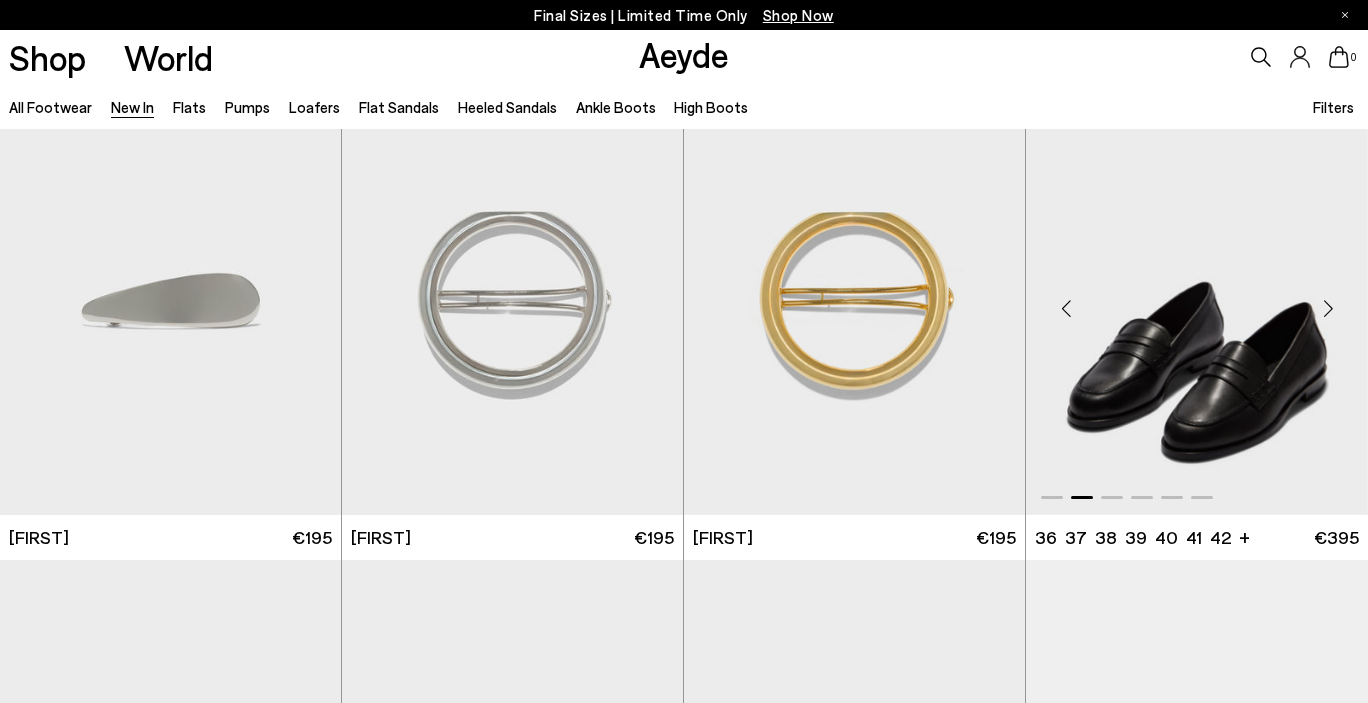 click at bounding box center [1328, 309] 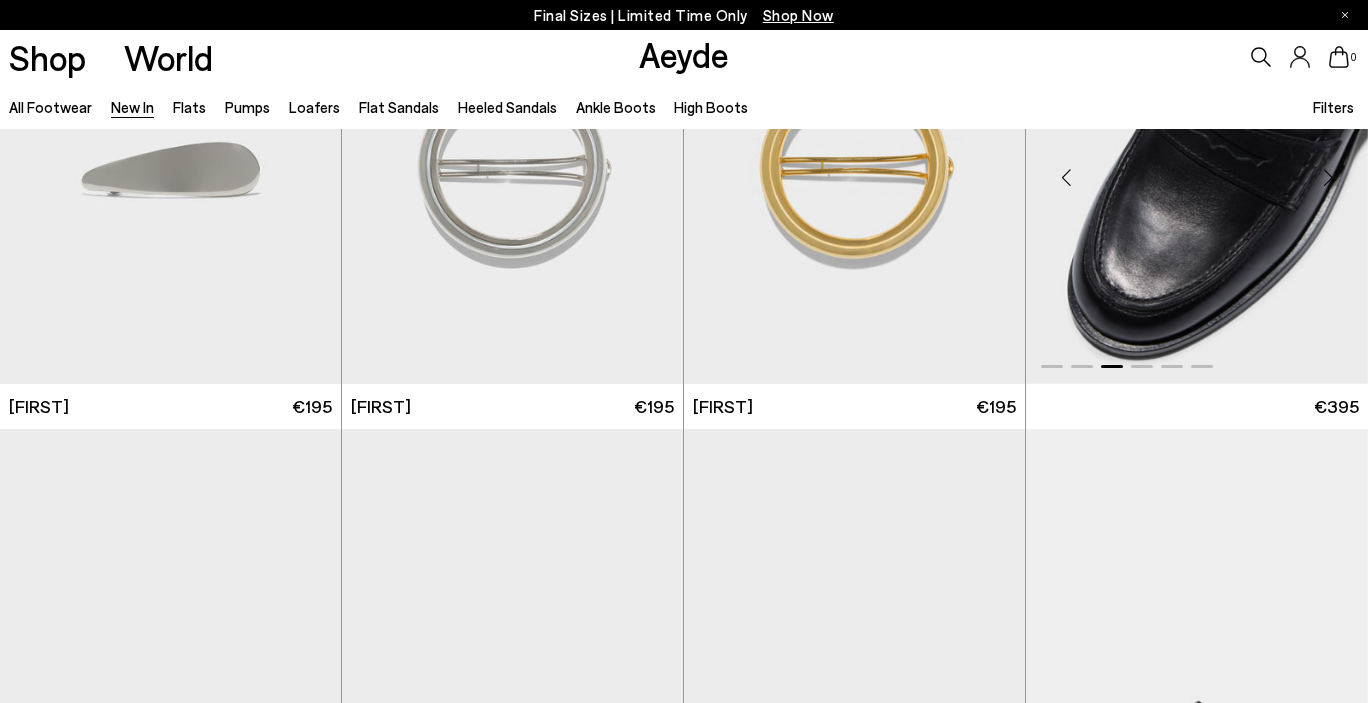 scroll, scrollTop: 14733, scrollLeft: 0, axis: vertical 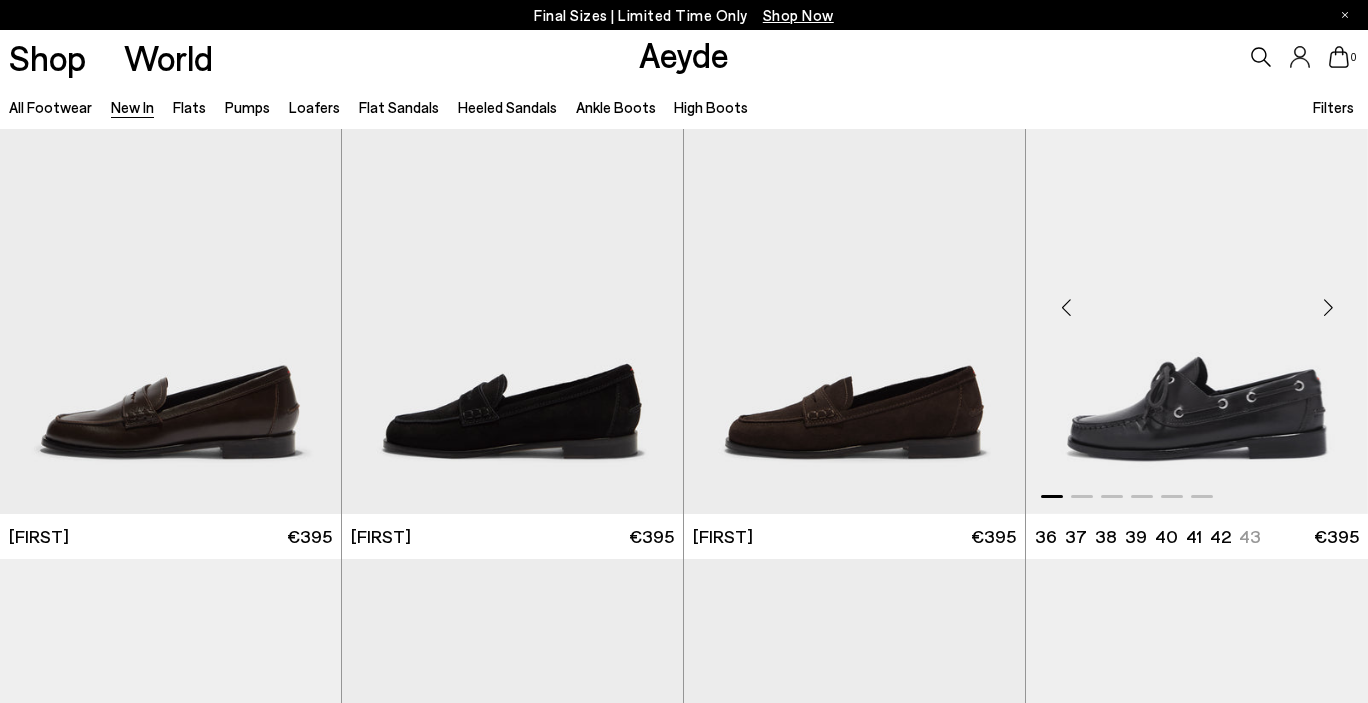 click at bounding box center (1328, 307) 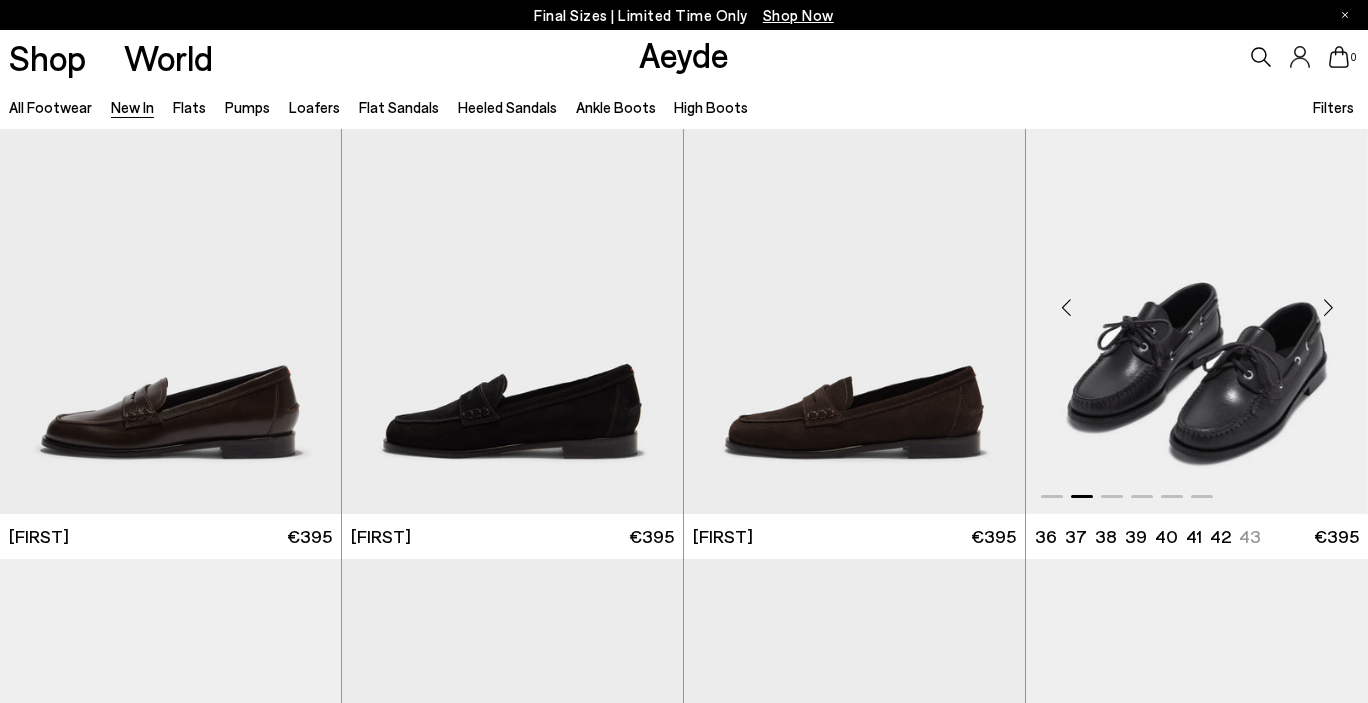 click at bounding box center [1328, 307] 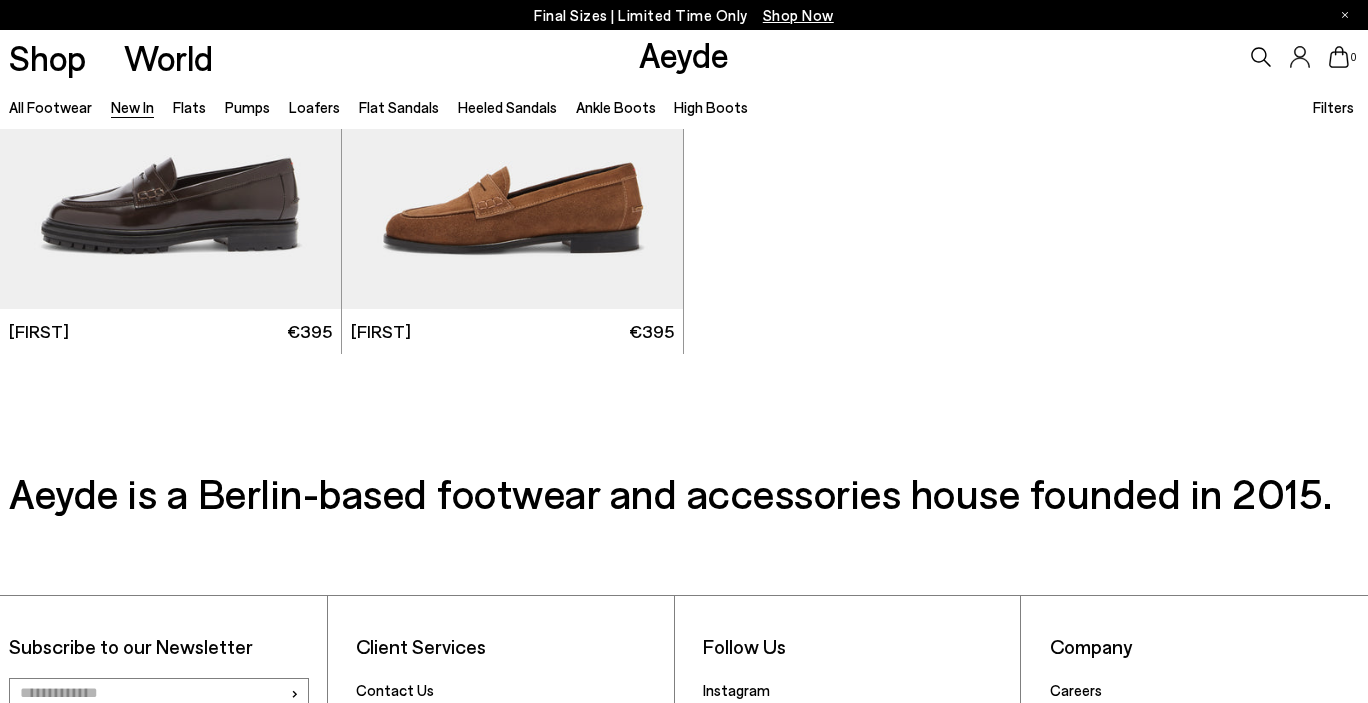 scroll, scrollTop: 15886, scrollLeft: 0, axis: vertical 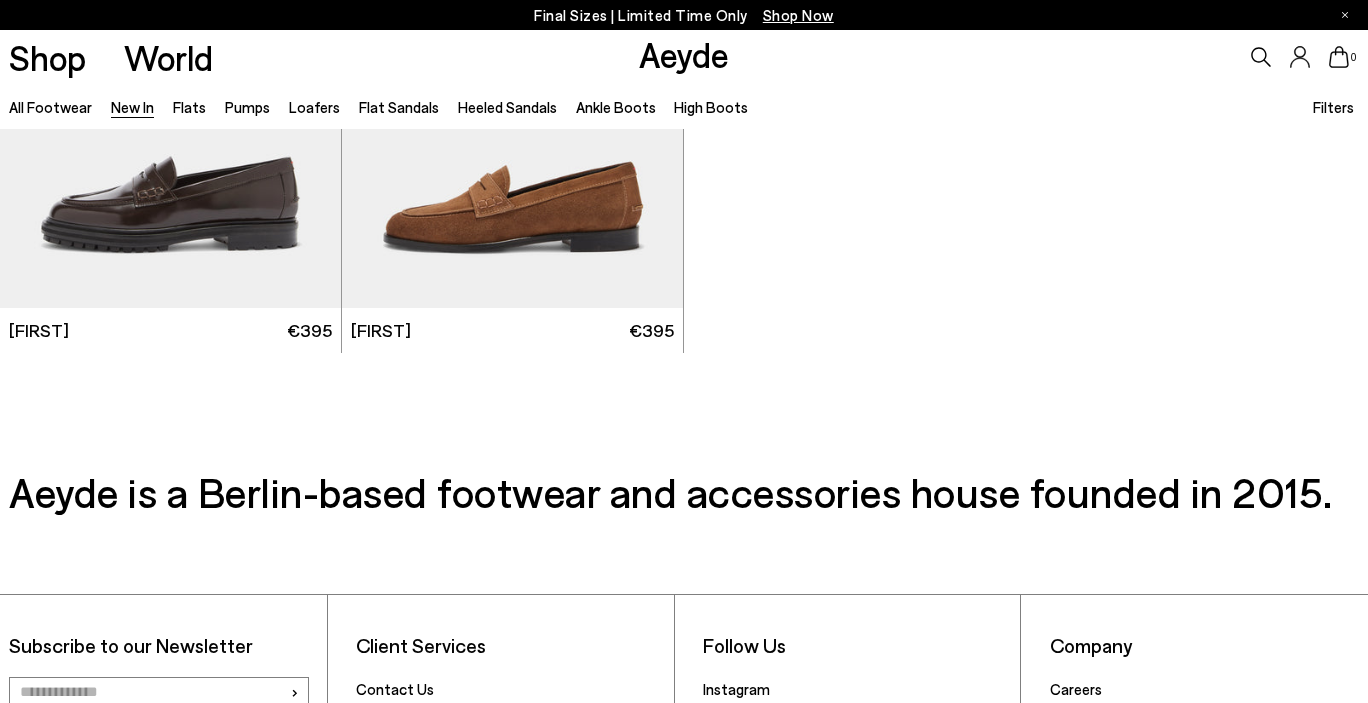 click on "Shop Now" at bounding box center [798, 15] 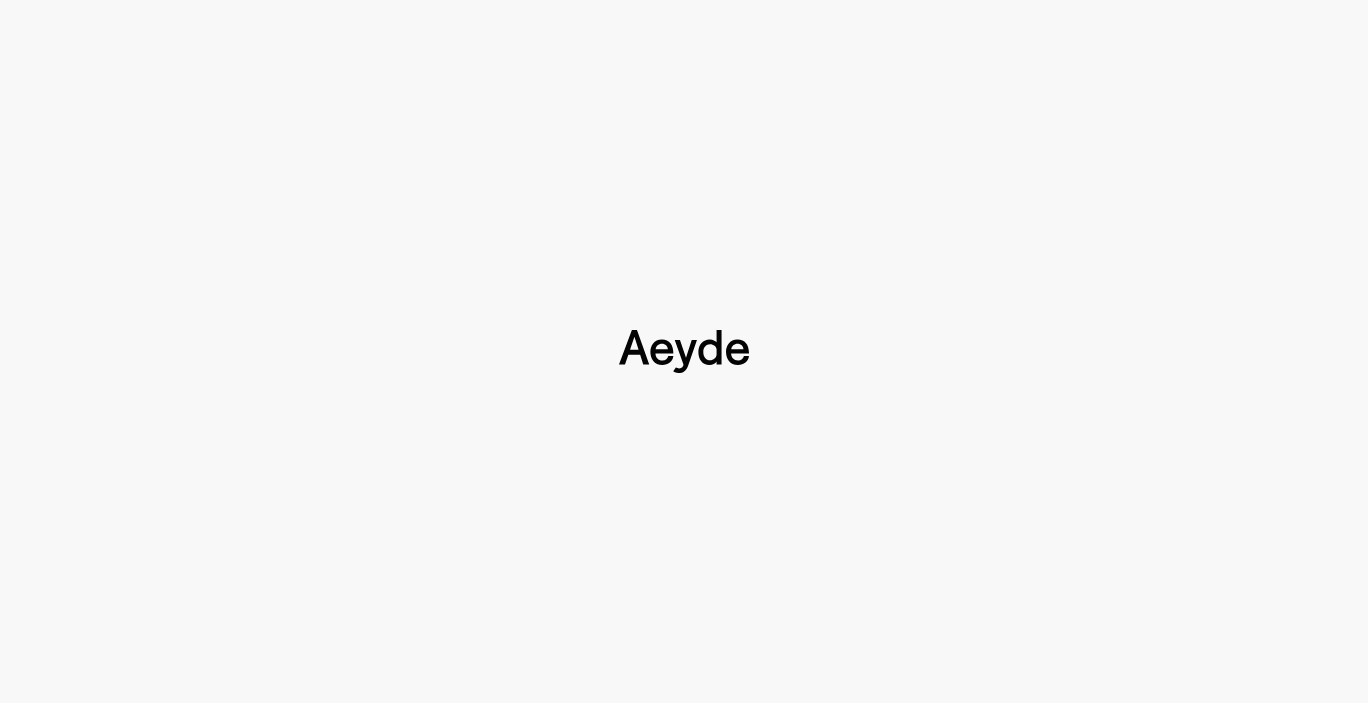 type 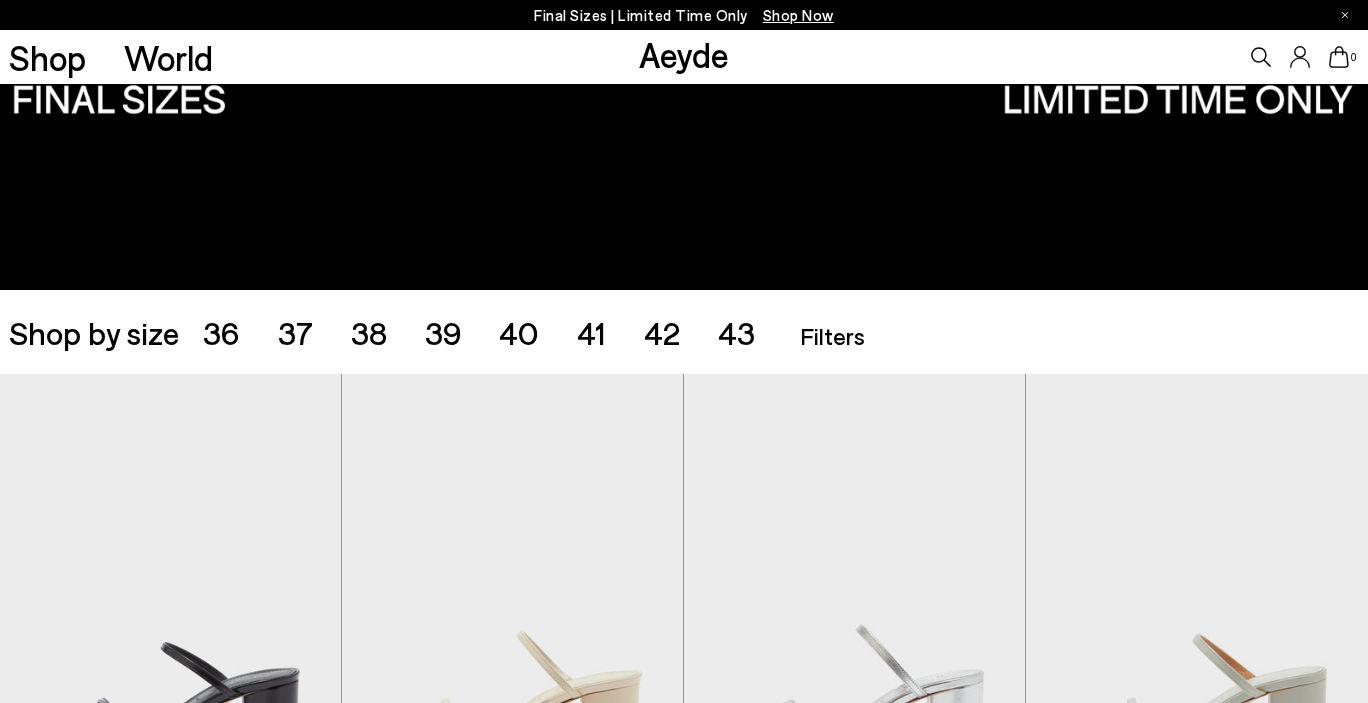 scroll, scrollTop: 0, scrollLeft: 0, axis: both 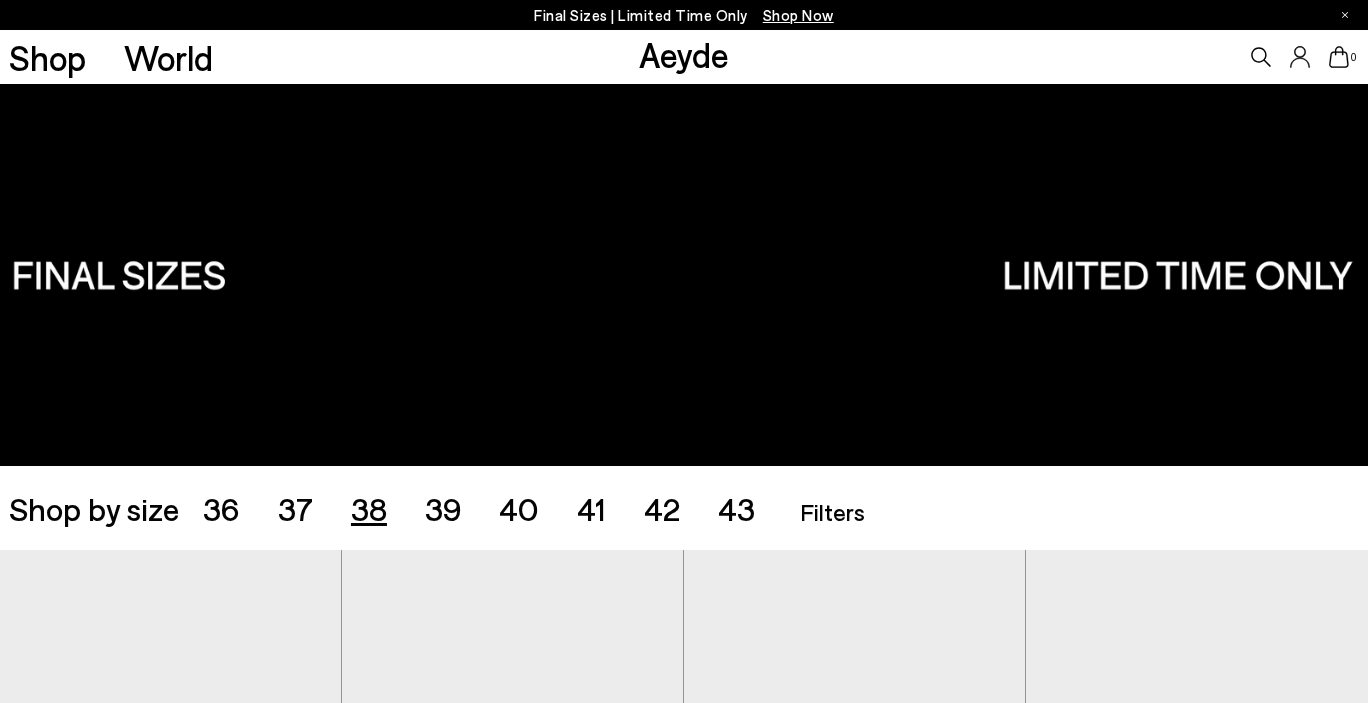 click on "38" at bounding box center [369, 508] 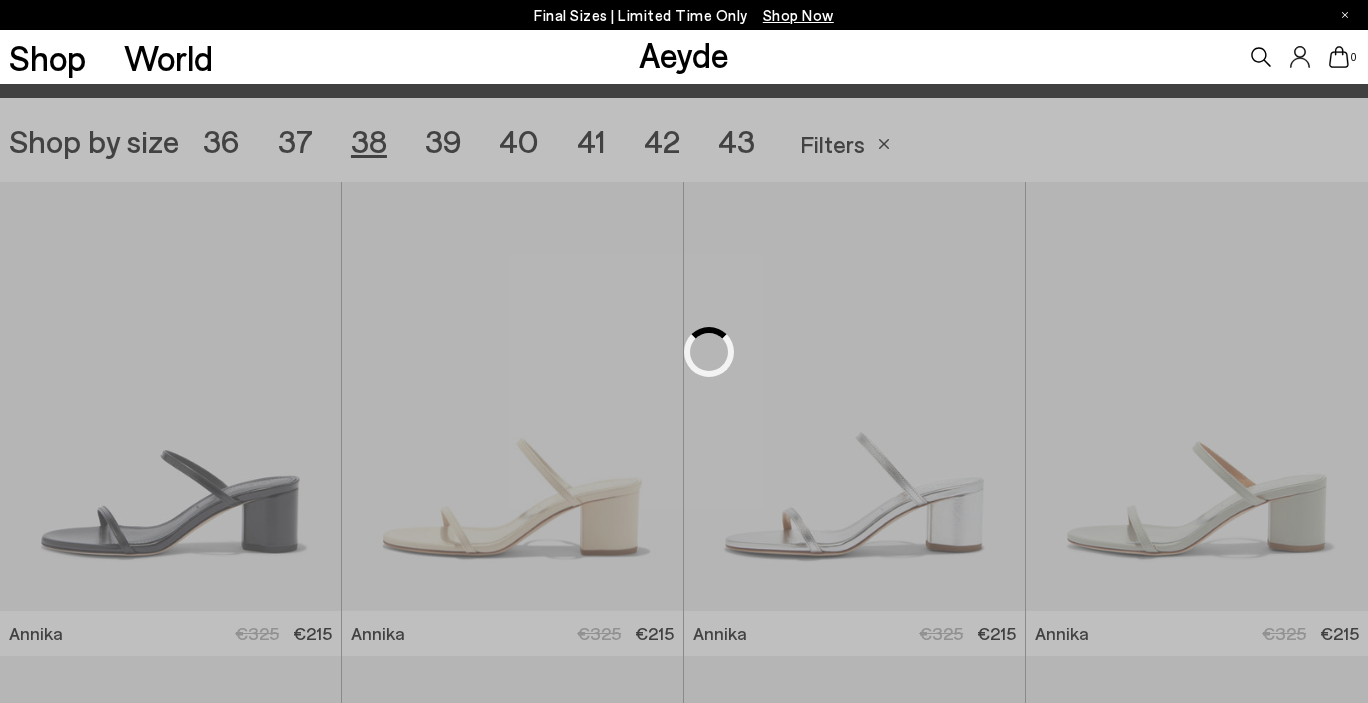 scroll, scrollTop: 381, scrollLeft: 0, axis: vertical 